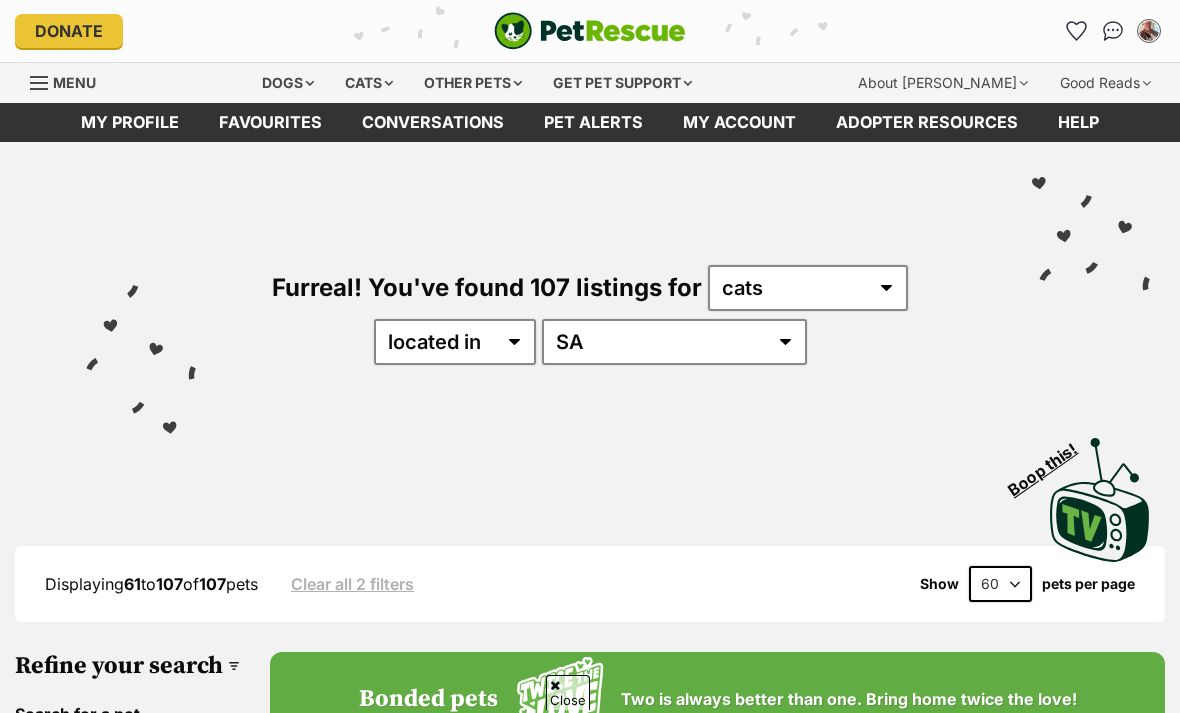 scroll, scrollTop: 107, scrollLeft: 0, axis: vertical 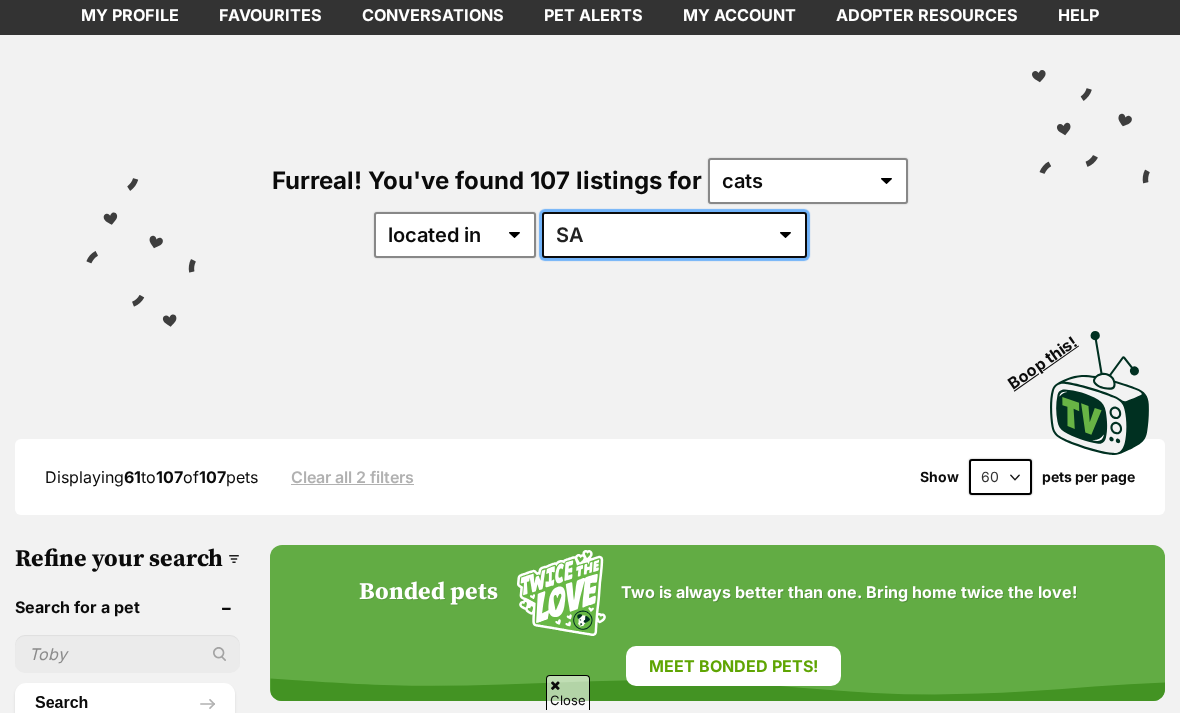 click on "[GEOGRAPHIC_DATA]
[GEOGRAPHIC_DATA]
[GEOGRAPHIC_DATA]
[GEOGRAPHIC_DATA]
[GEOGRAPHIC_DATA]
SA
[GEOGRAPHIC_DATA]
[GEOGRAPHIC_DATA]
[GEOGRAPHIC_DATA]" at bounding box center [674, 235] 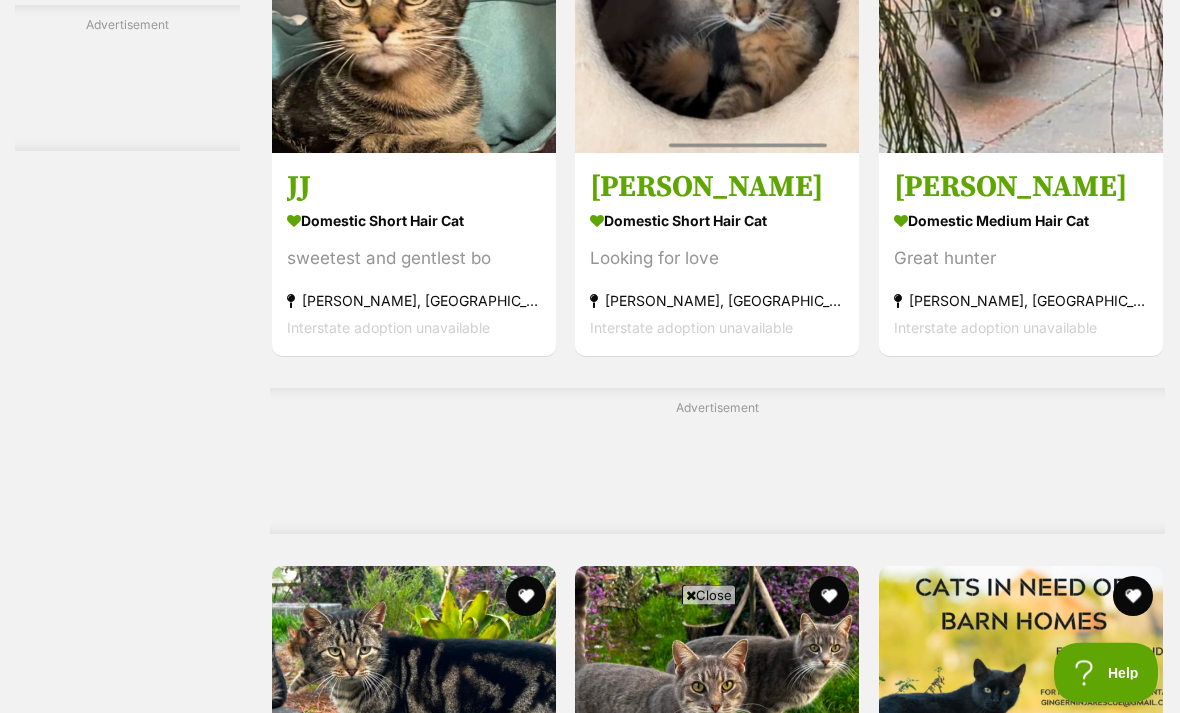 scroll, scrollTop: 8690, scrollLeft: 0, axis: vertical 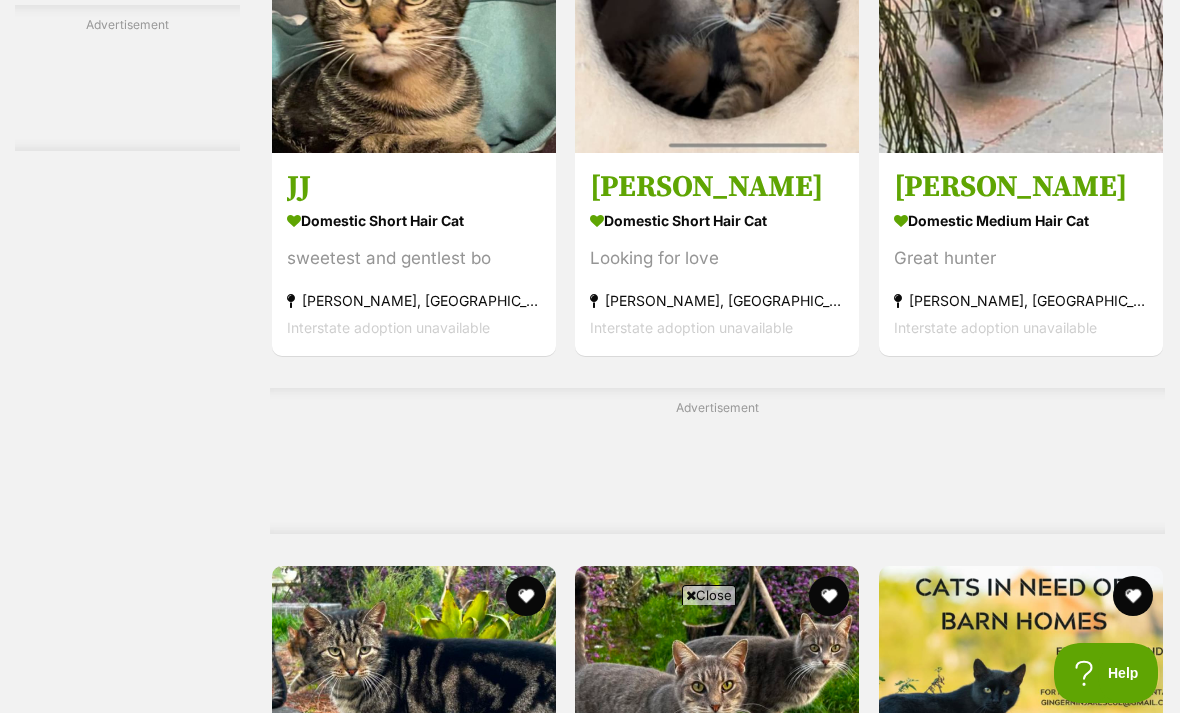 click on "Jacklyn" at bounding box center (1021, 187) 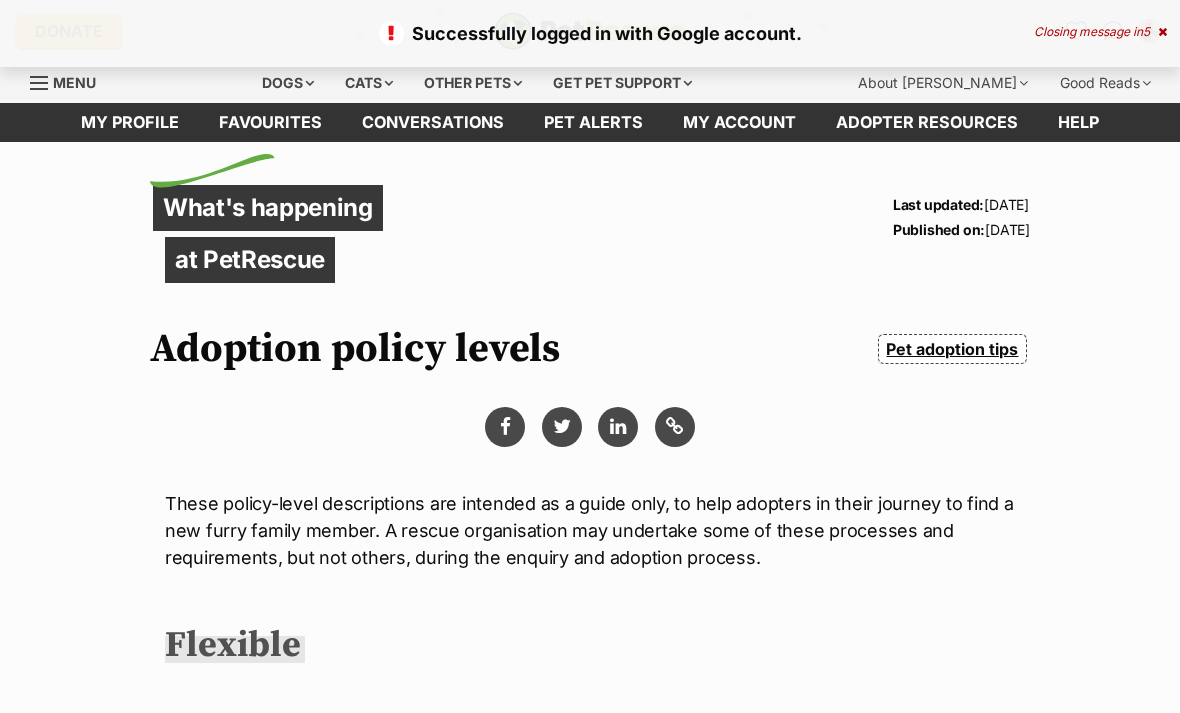 scroll, scrollTop: 0, scrollLeft: 0, axis: both 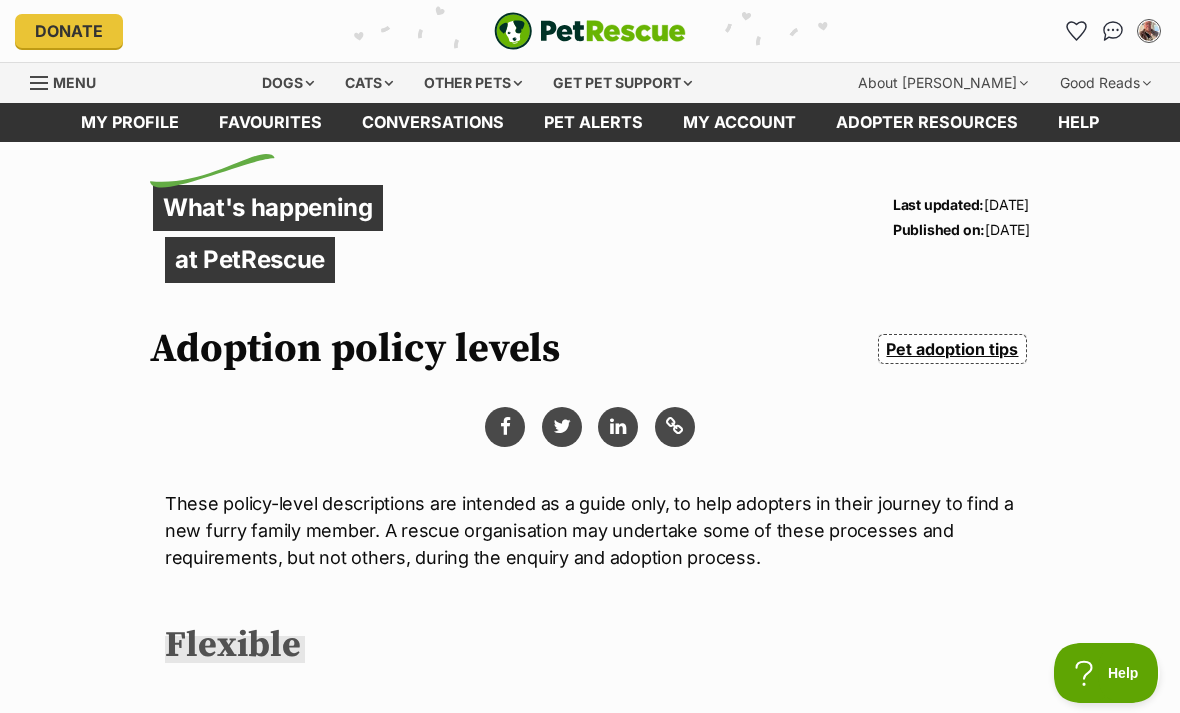 click on "Cats" at bounding box center [369, 83] 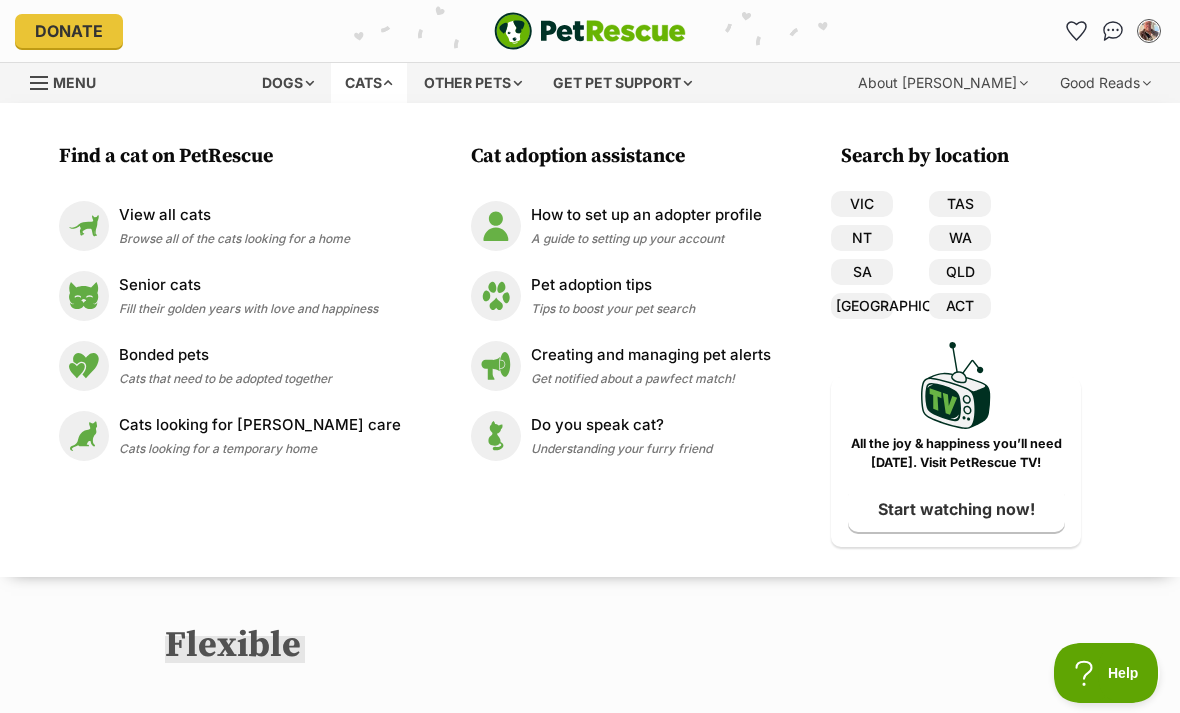 click on "SA" at bounding box center (862, 272) 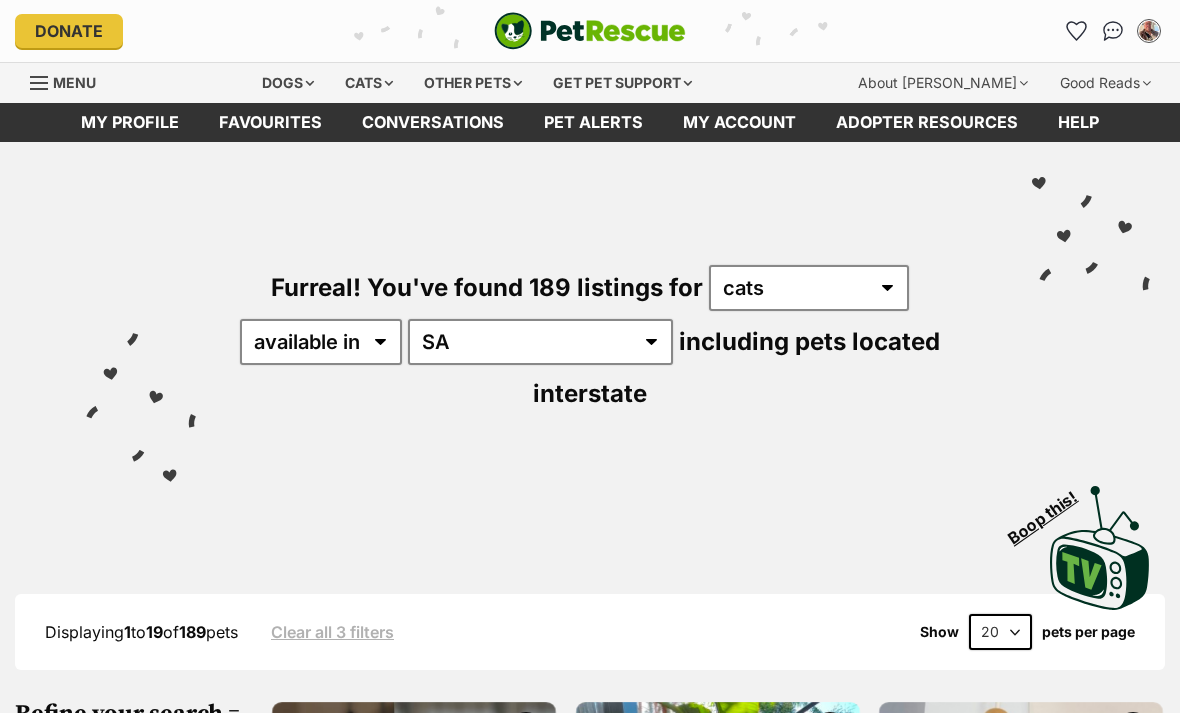 scroll, scrollTop: 0, scrollLeft: 0, axis: both 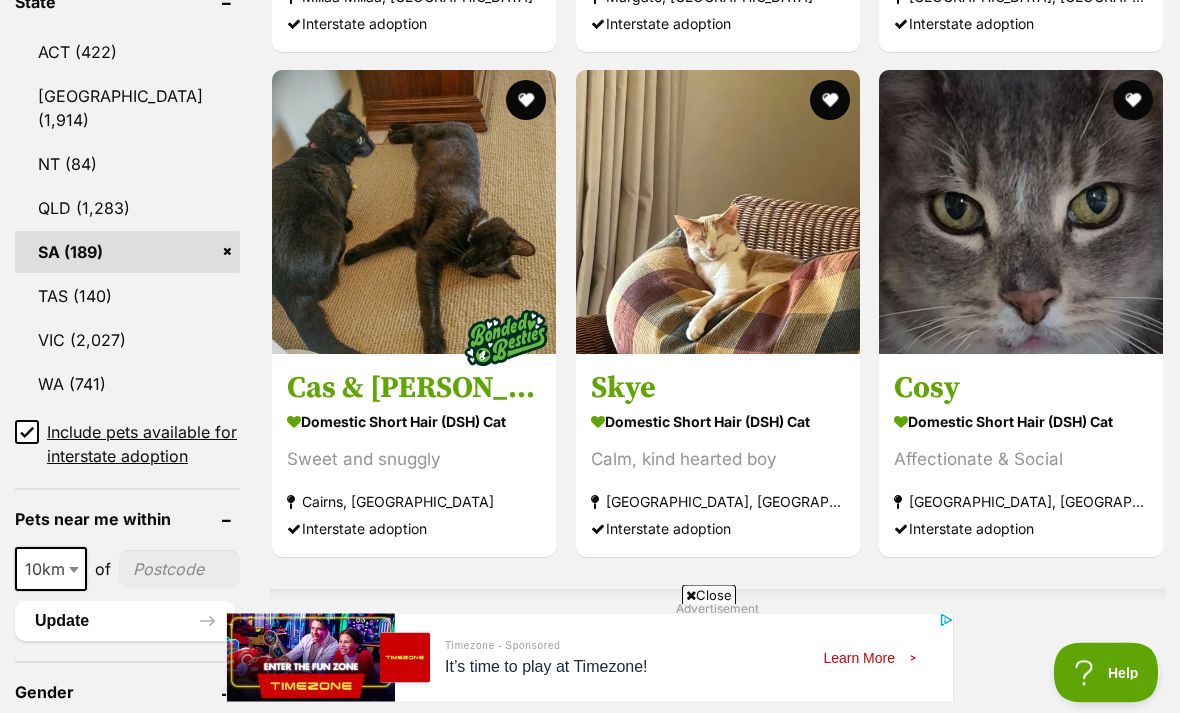 click on "Include pets available for interstate adoption" at bounding box center [27, 433] 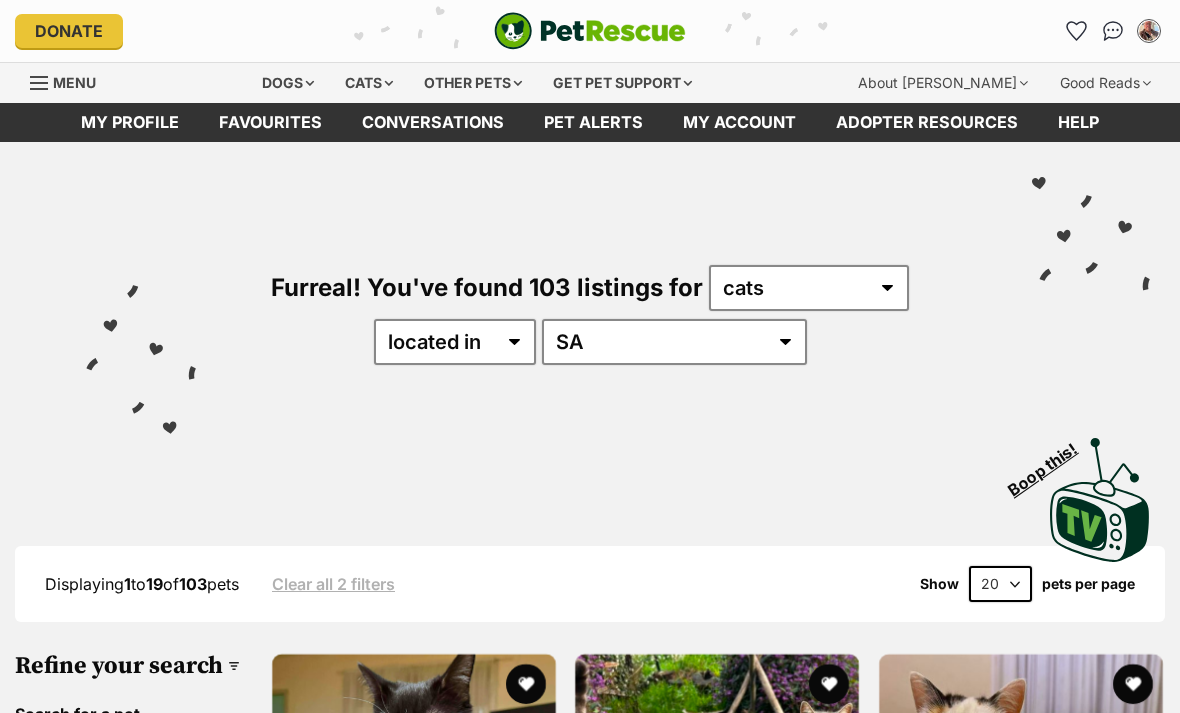 scroll, scrollTop: 0, scrollLeft: 0, axis: both 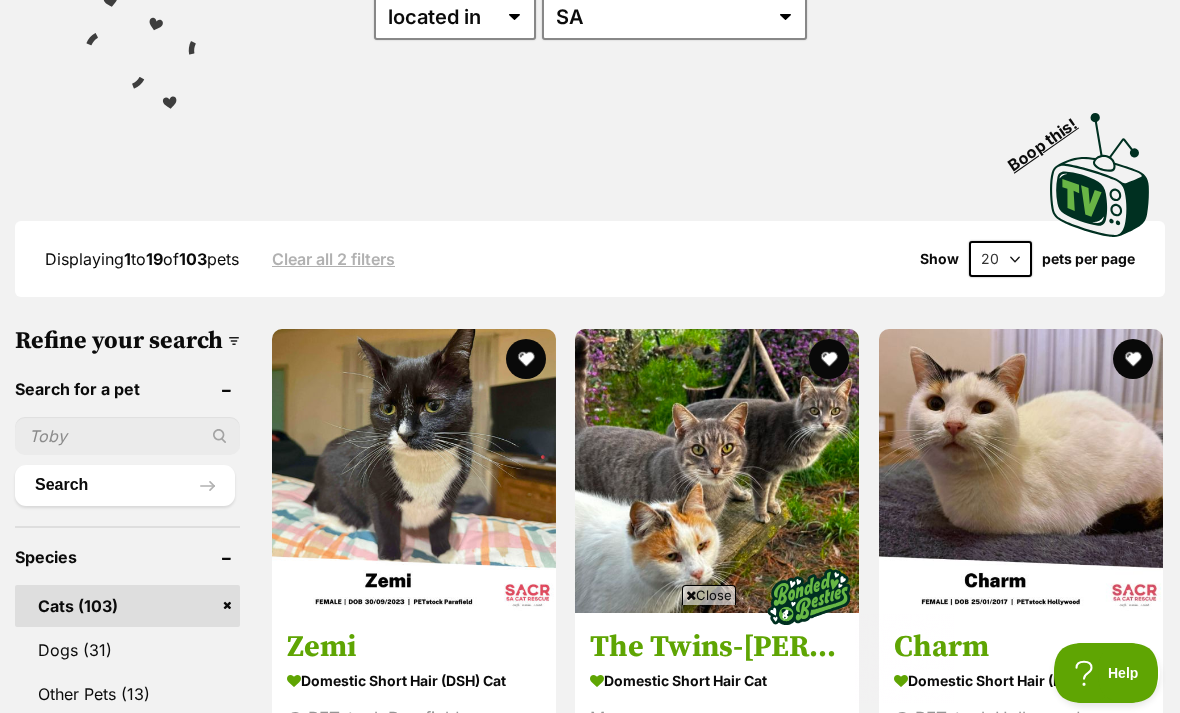 click on "20 40 60" at bounding box center [1000, 259] 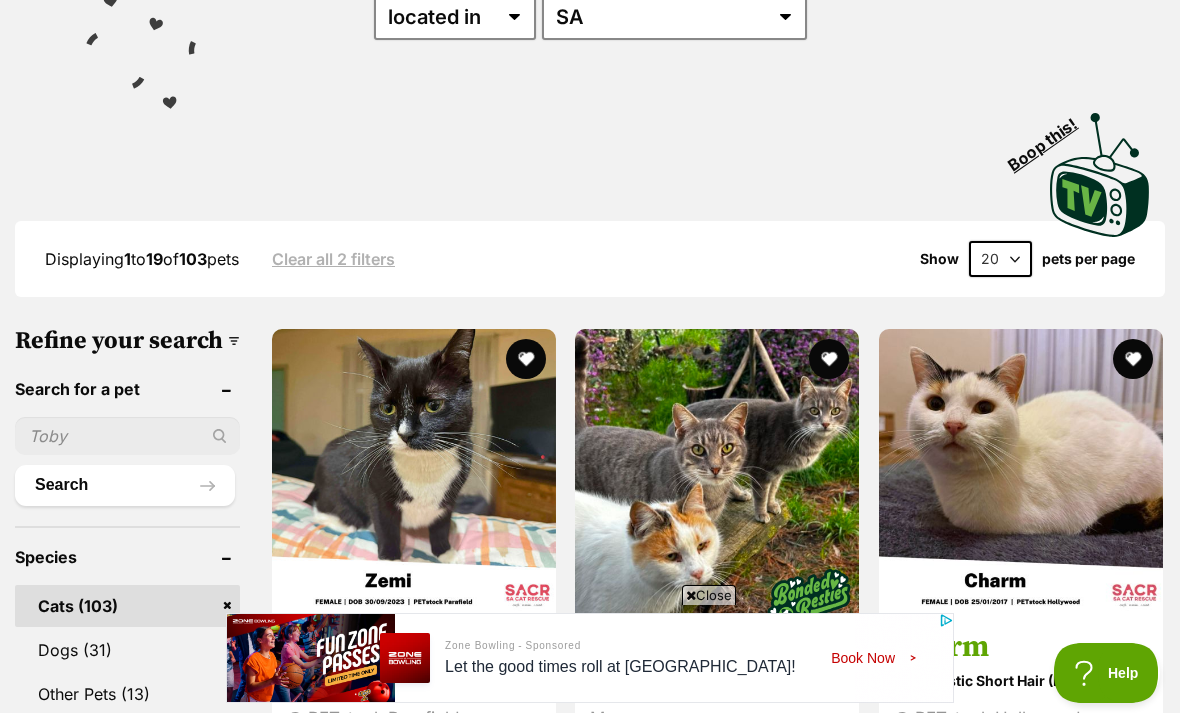 scroll, scrollTop: 0, scrollLeft: 0, axis: both 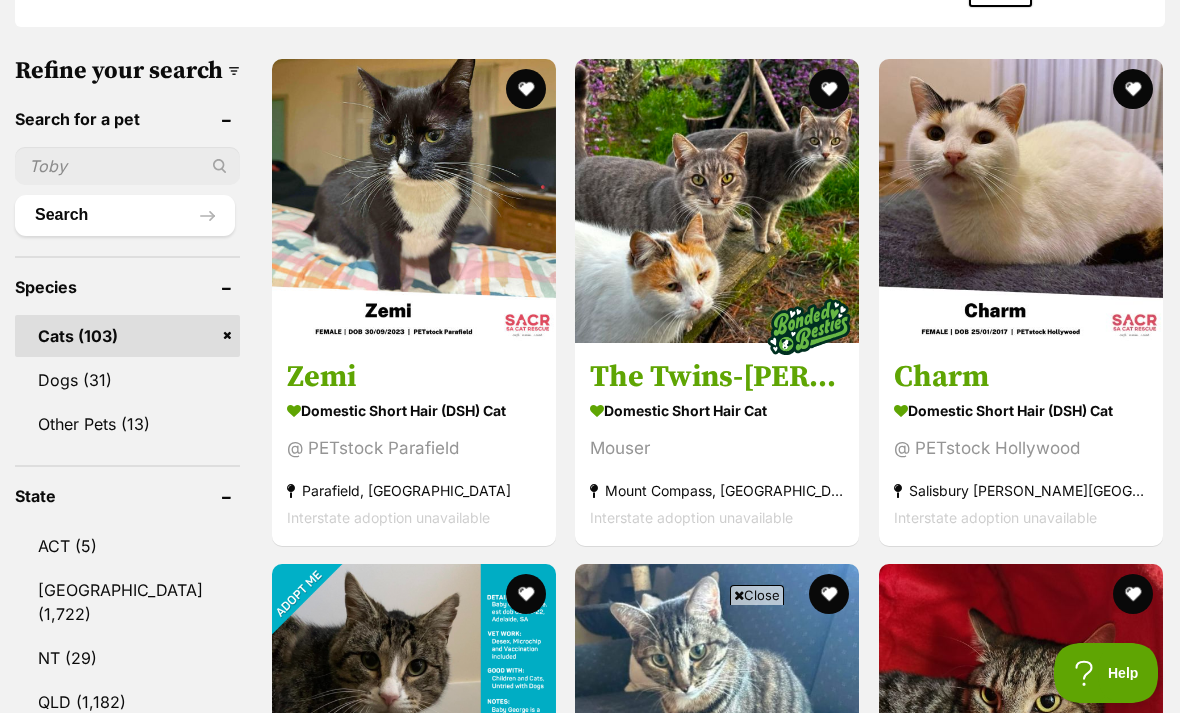 click at bounding box center [414, 201] 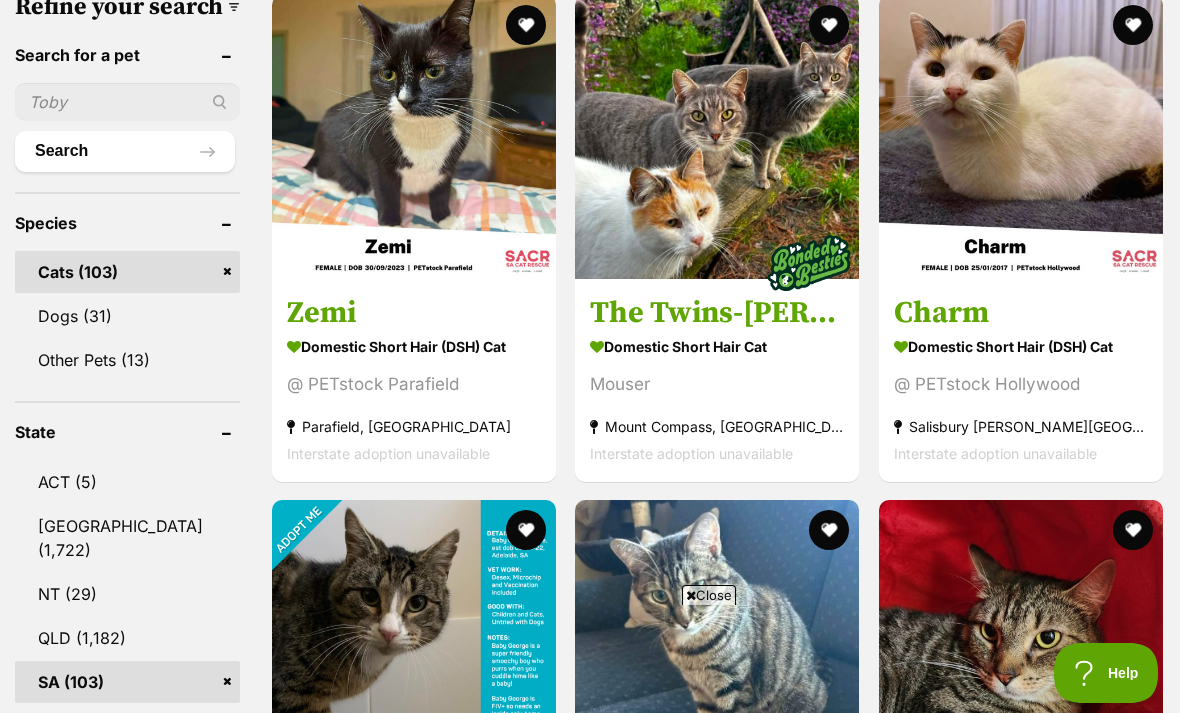scroll, scrollTop: 0, scrollLeft: 0, axis: both 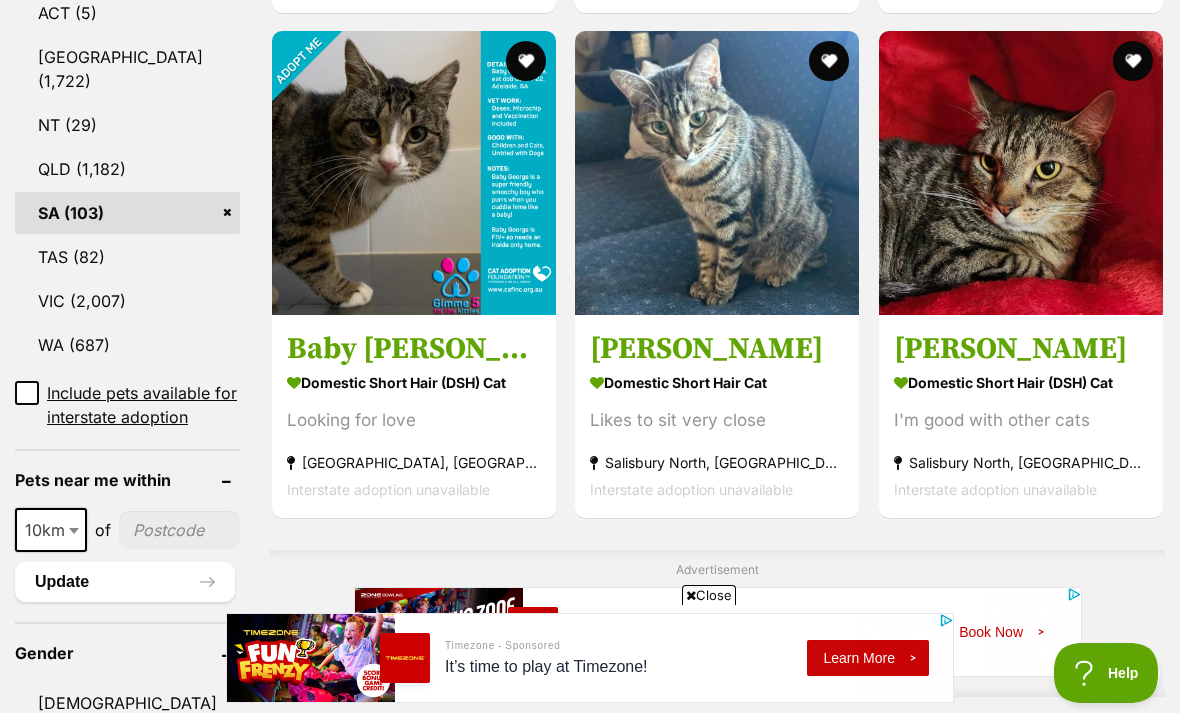 click on "Interstate adoption unavailable" at bounding box center [995, 489] 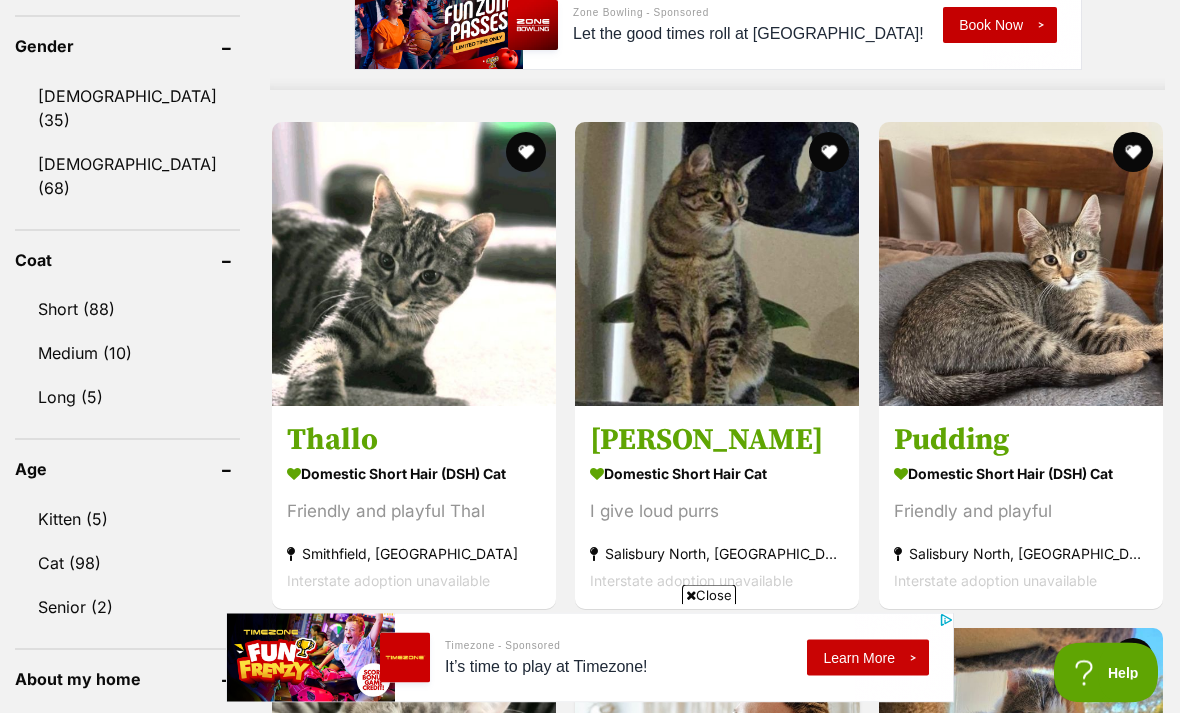scroll, scrollTop: 1735, scrollLeft: 0, axis: vertical 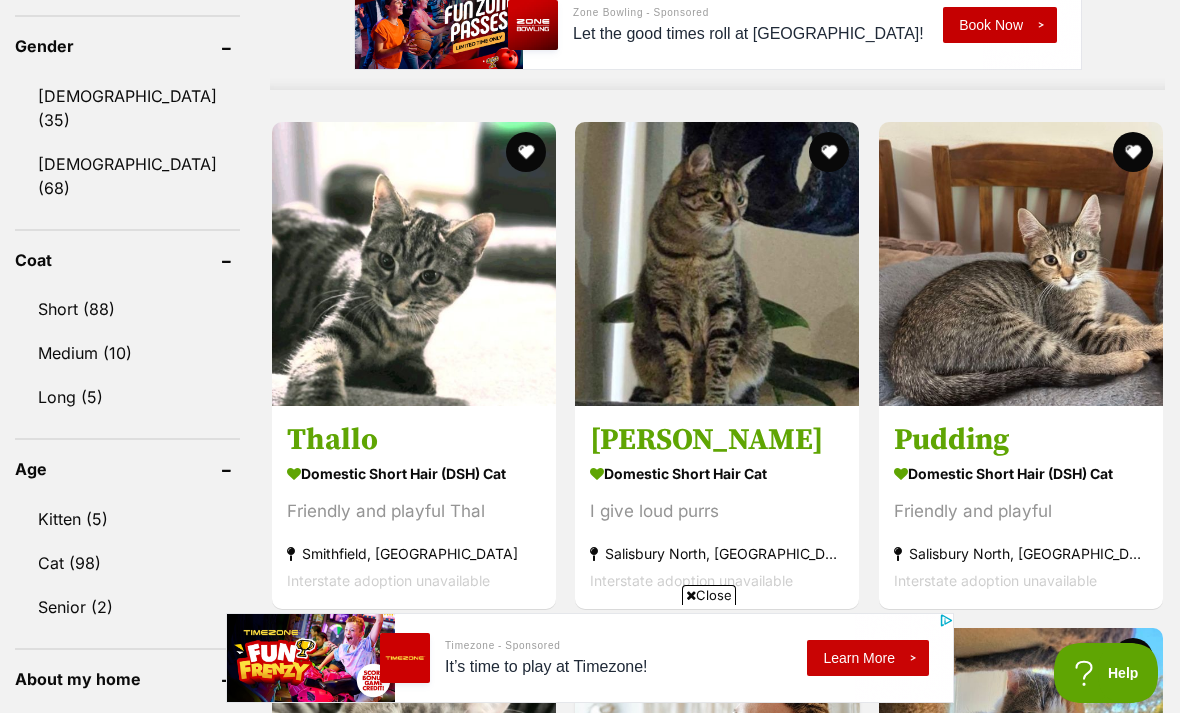 click on "Close" at bounding box center [709, 595] 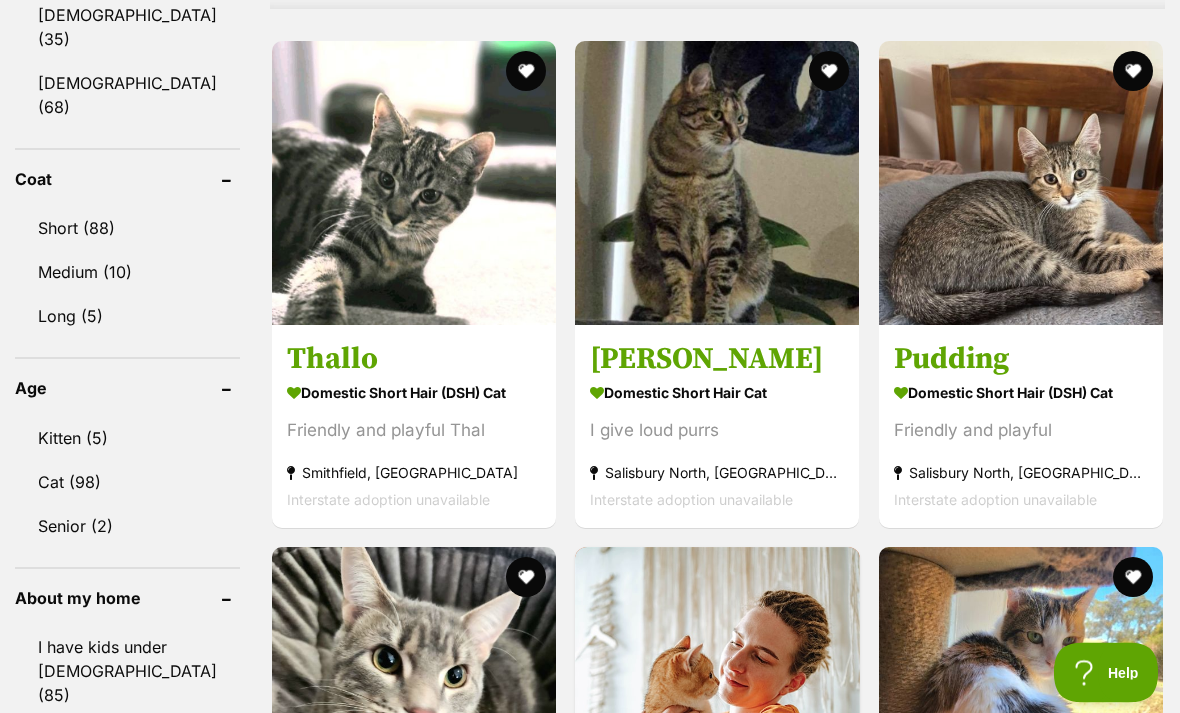 scroll, scrollTop: 1816, scrollLeft: 0, axis: vertical 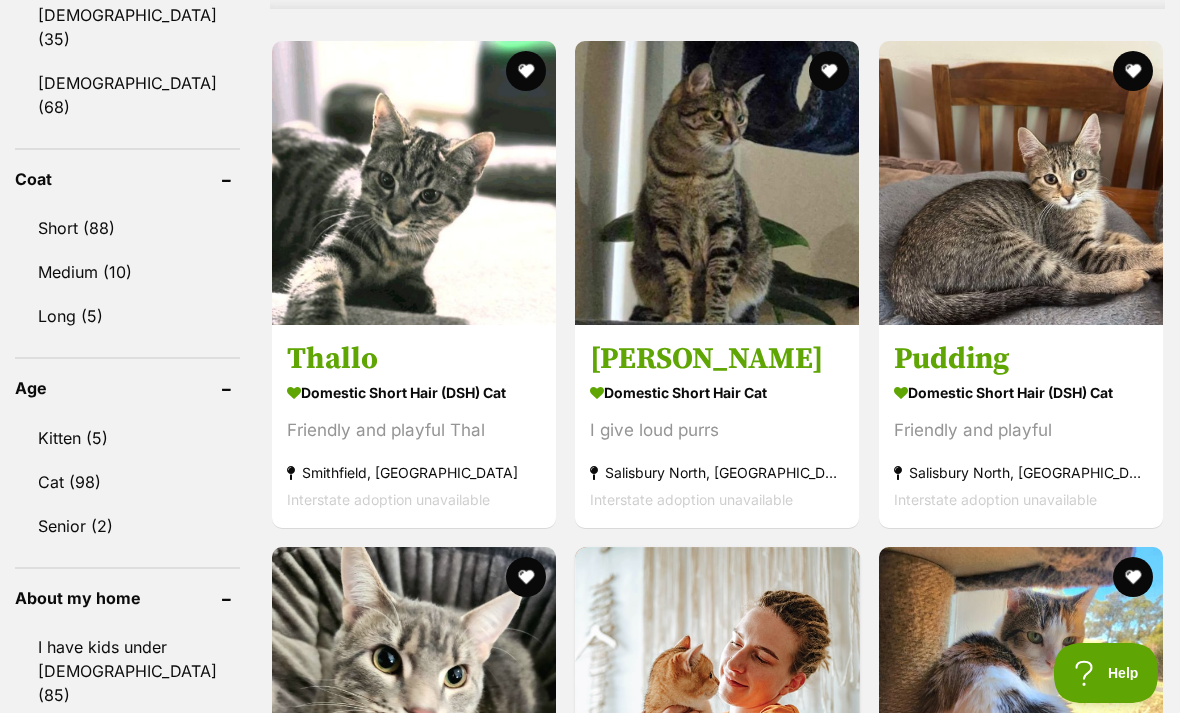 click at bounding box center [414, 183] 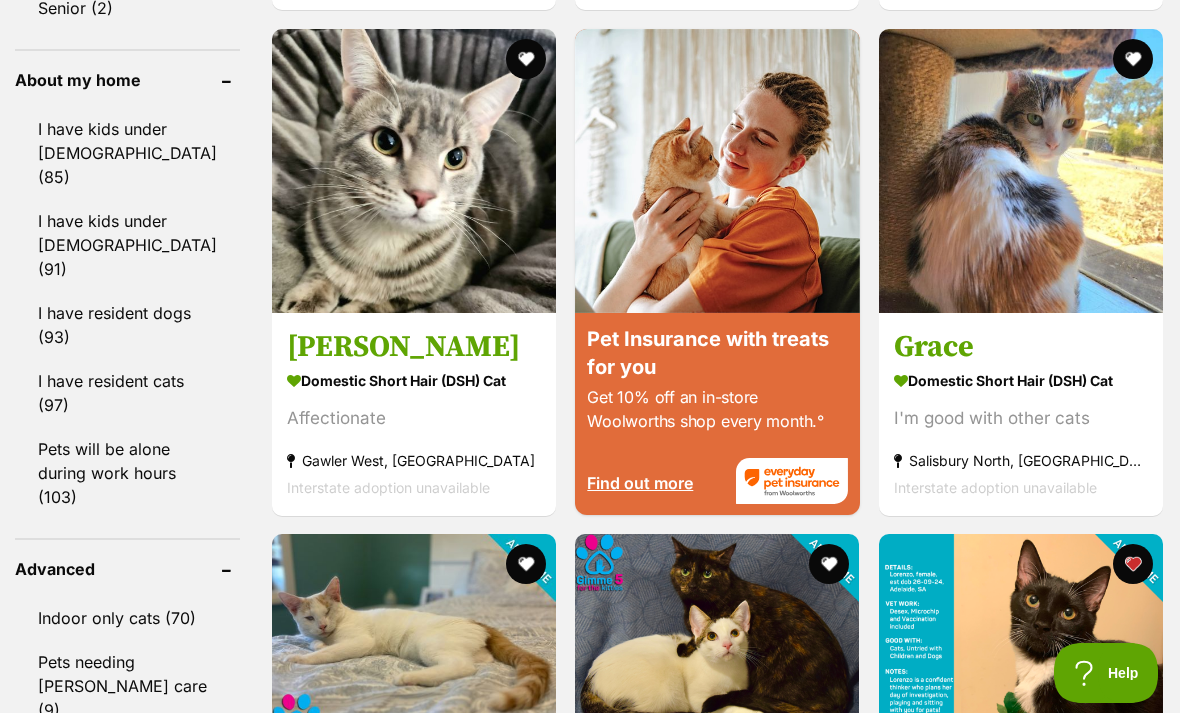 scroll, scrollTop: 2321, scrollLeft: 0, axis: vertical 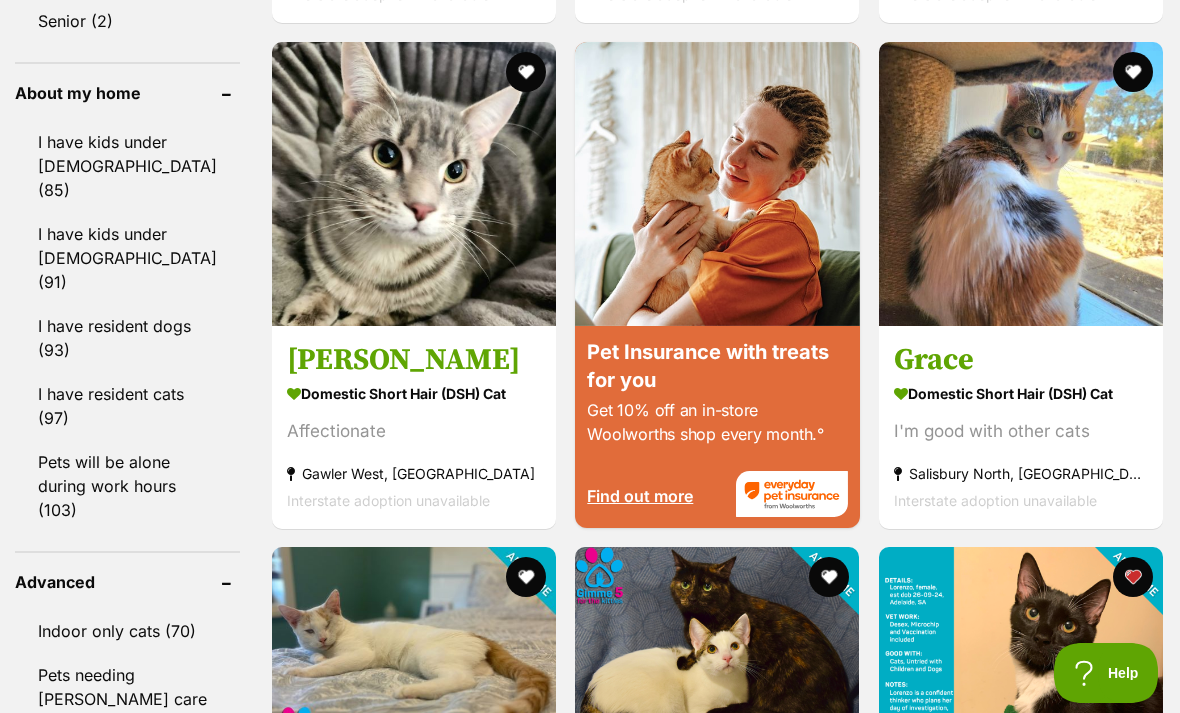 click at bounding box center [1021, 184] 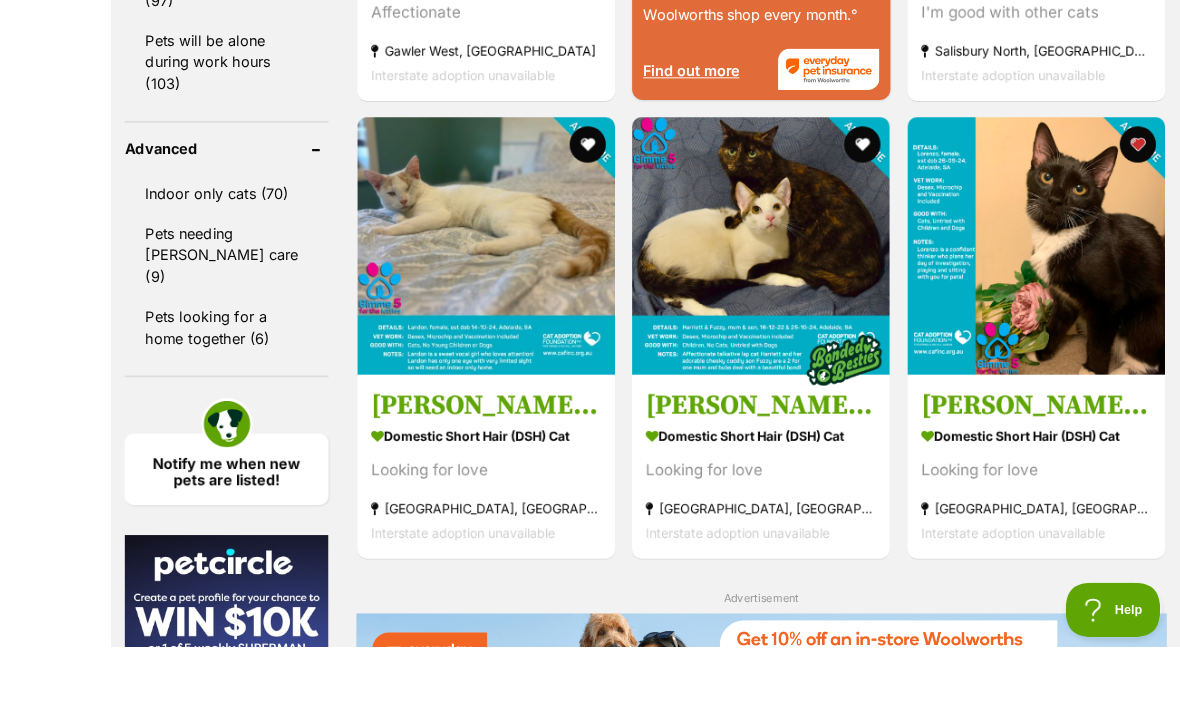 scroll, scrollTop: 2847, scrollLeft: 0, axis: vertical 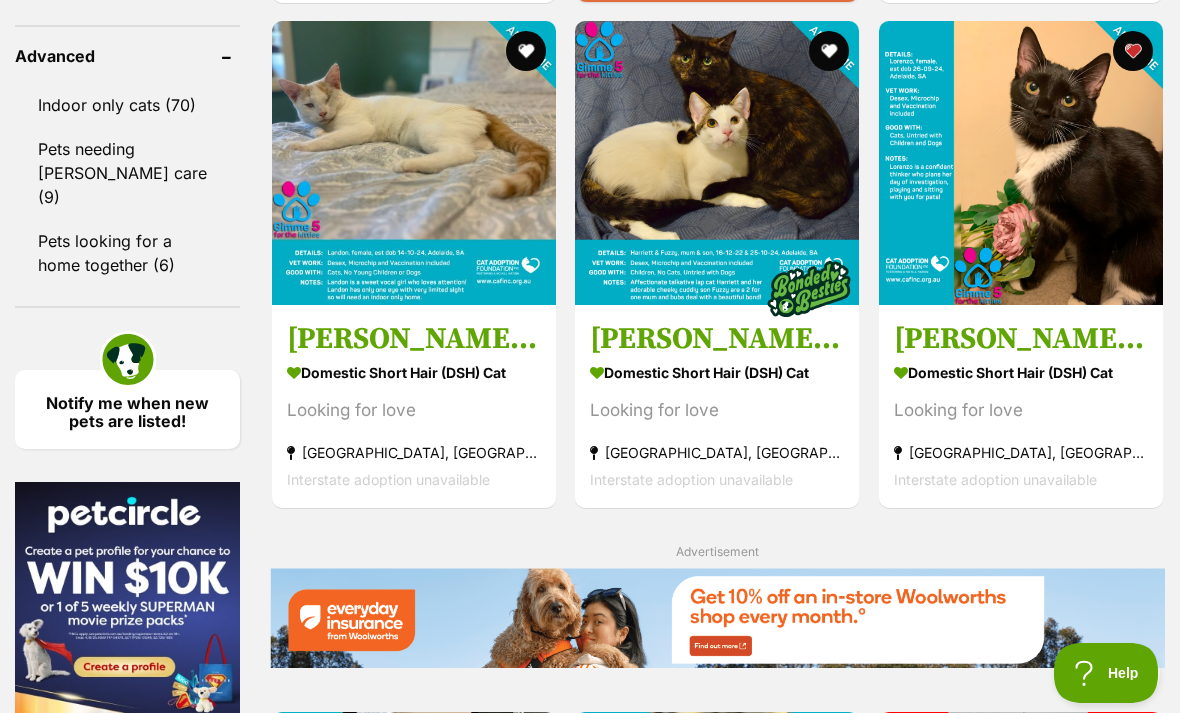 click at bounding box center [830, 51] 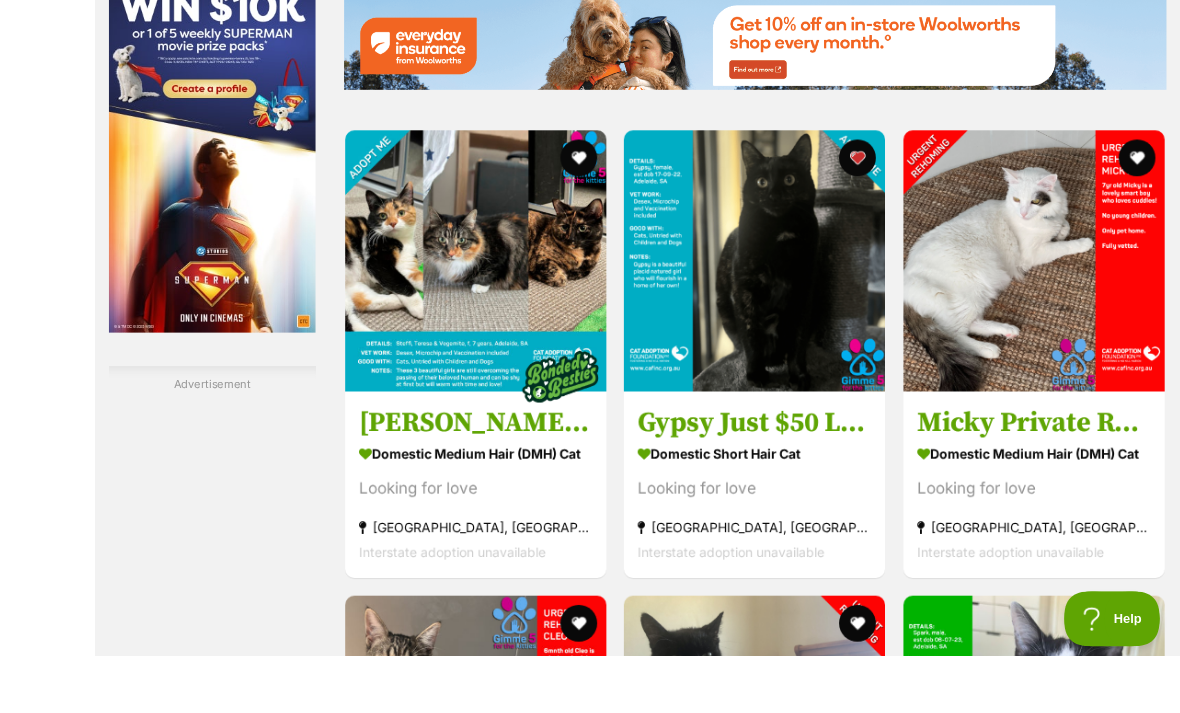 scroll, scrollTop: 3454, scrollLeft: 0, axis: vertical 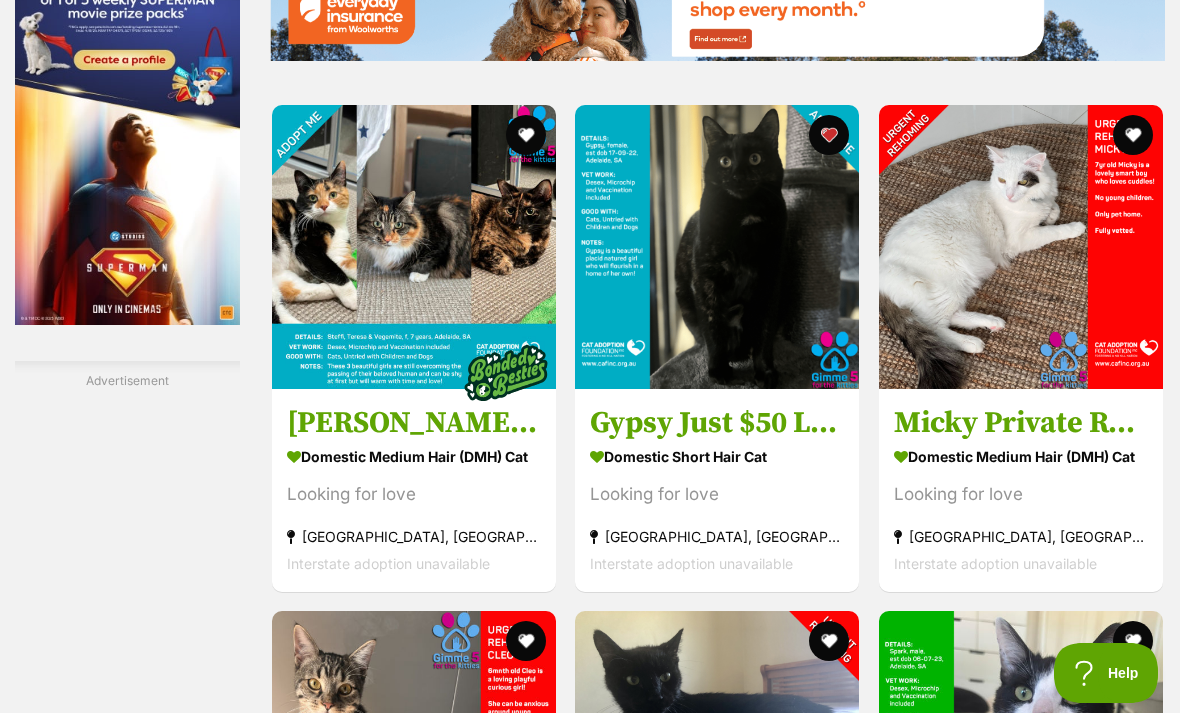 click at bounding box center [1021, 247] 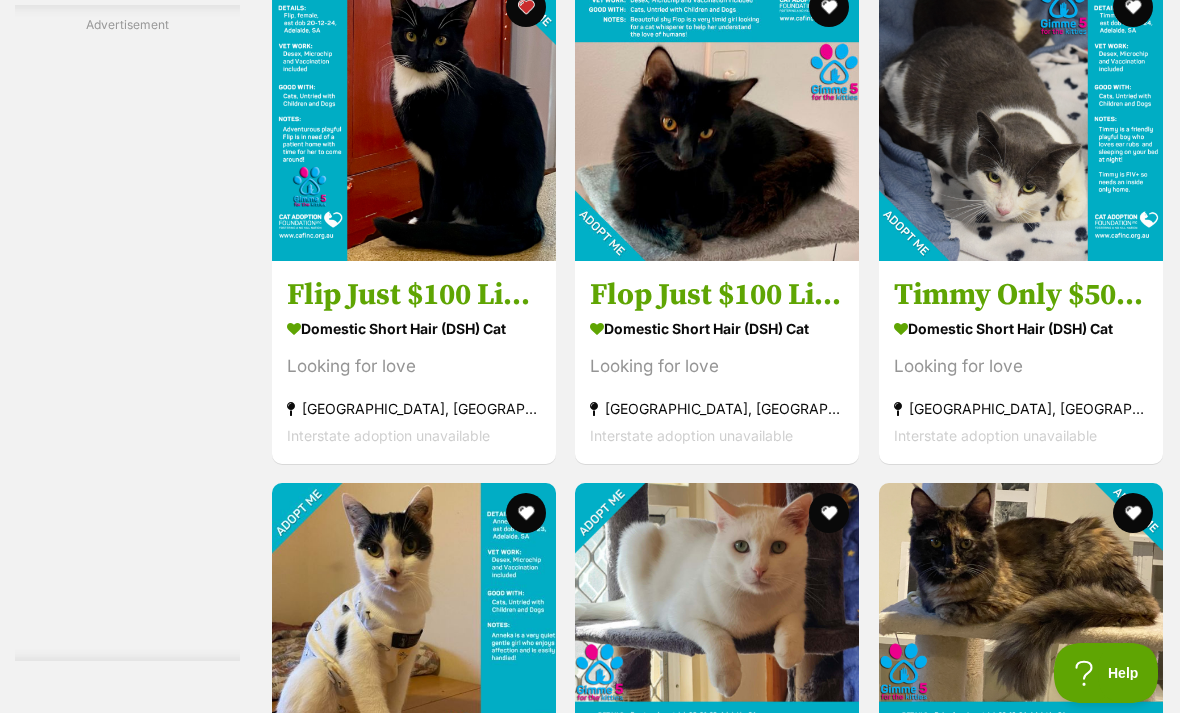 scroll, scrollTop: 4860, scrollLeft: 0, axis: vertical 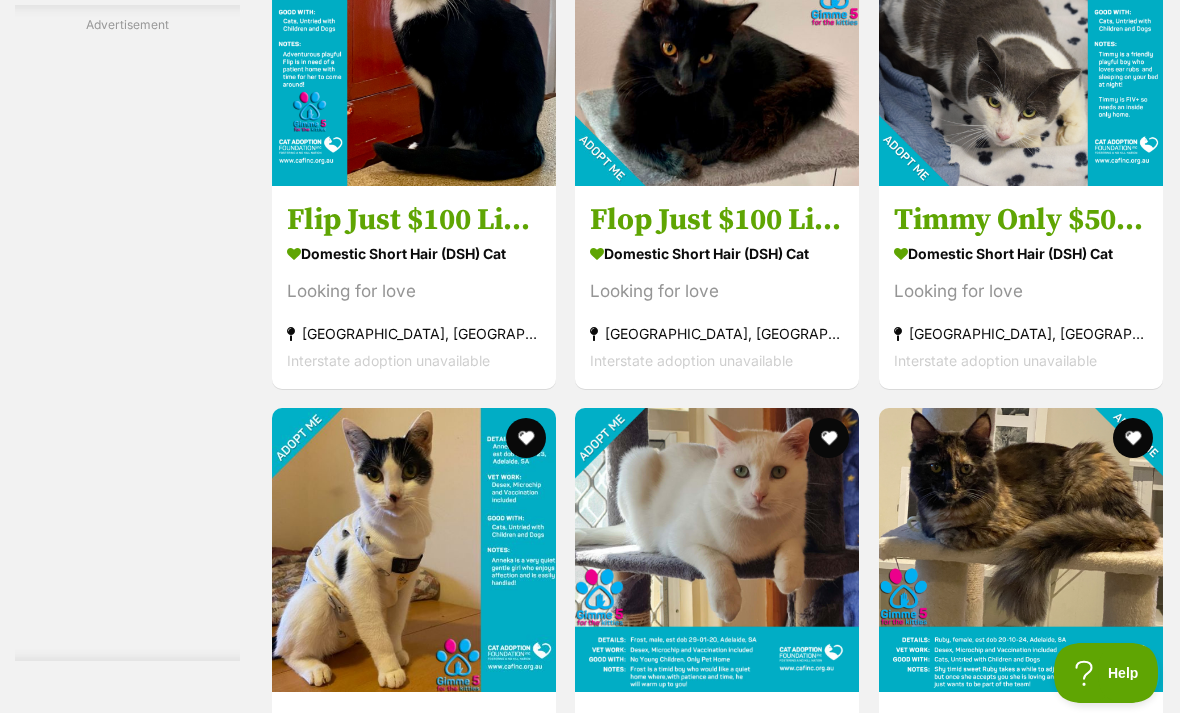 click at bounding box center [830, -68] 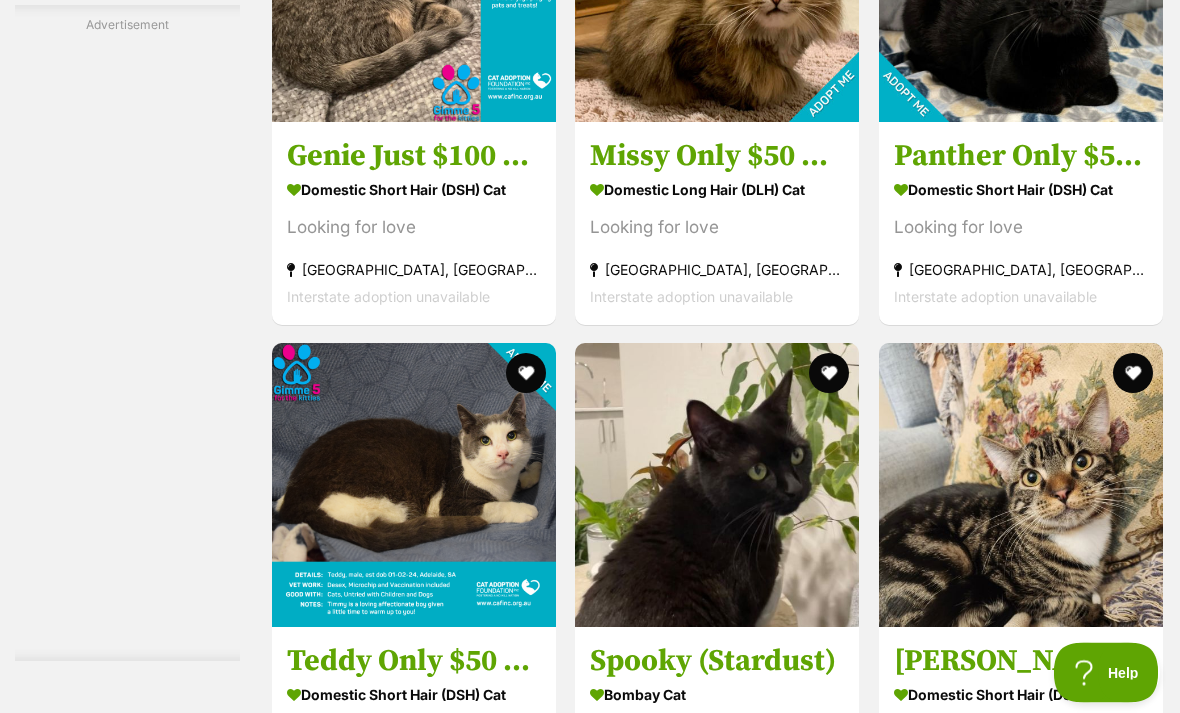 scroll, scrollTop: 6128, scrollLeft: 0, axis: vertical 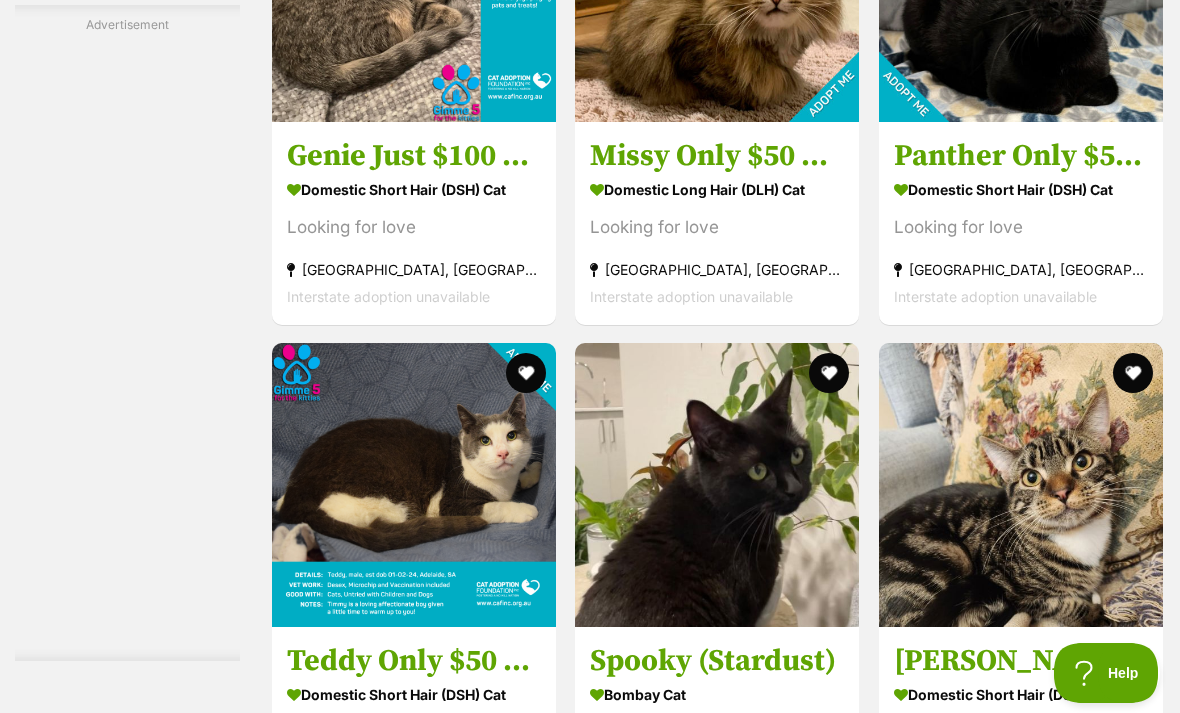click on "Domestic Short Hair (DSH) Cat
Looking for love
Adelaide, SA
Interstate adoption unavailable" at bounding box center [1021, 241] 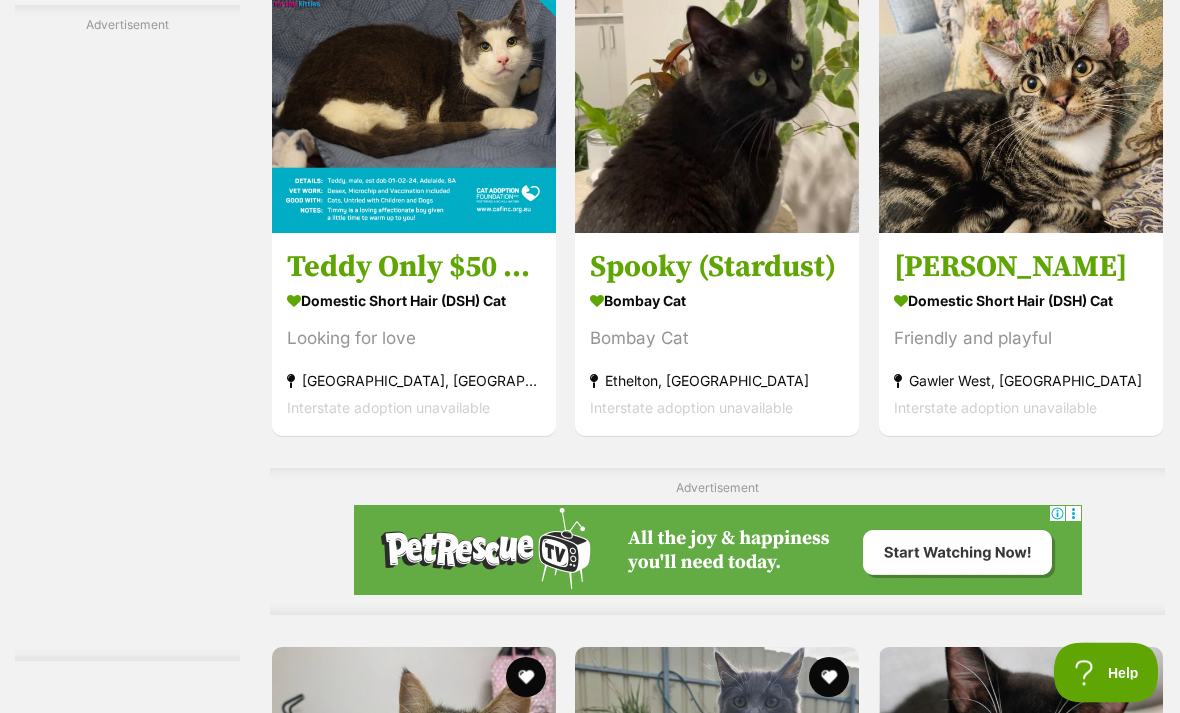 scroll, scrollTop: 6577, scrollLeft: 0, axis: vertical 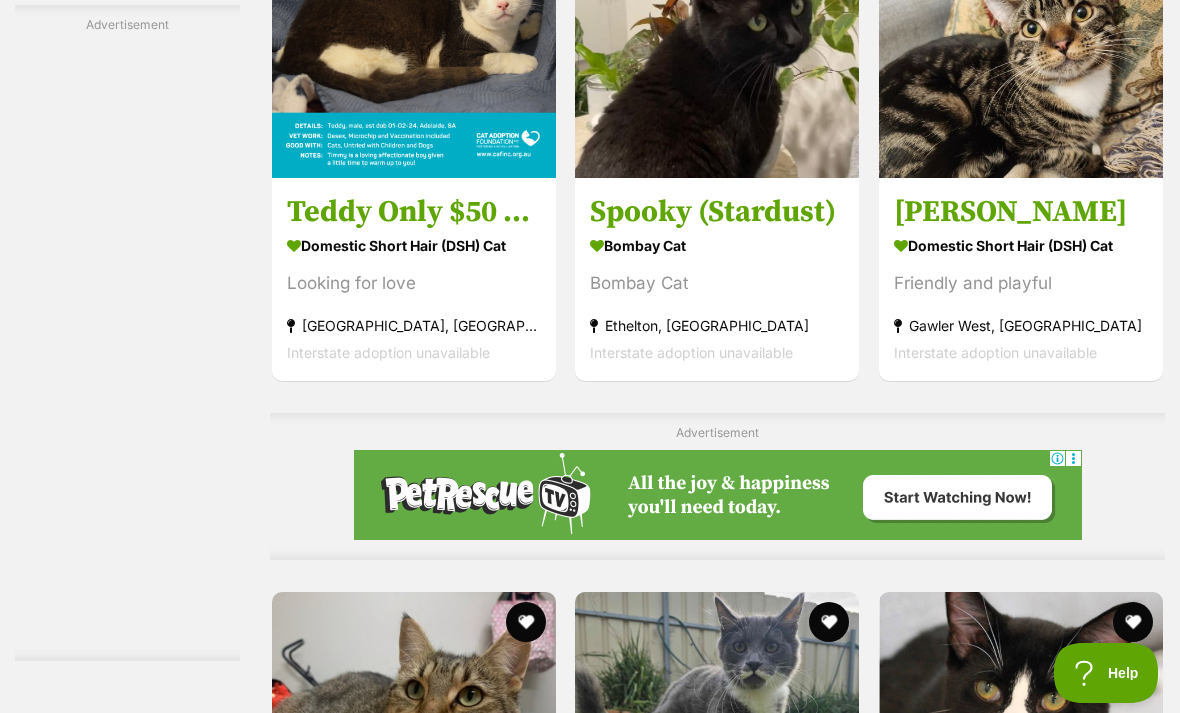 click at bounding box center (717, 36) 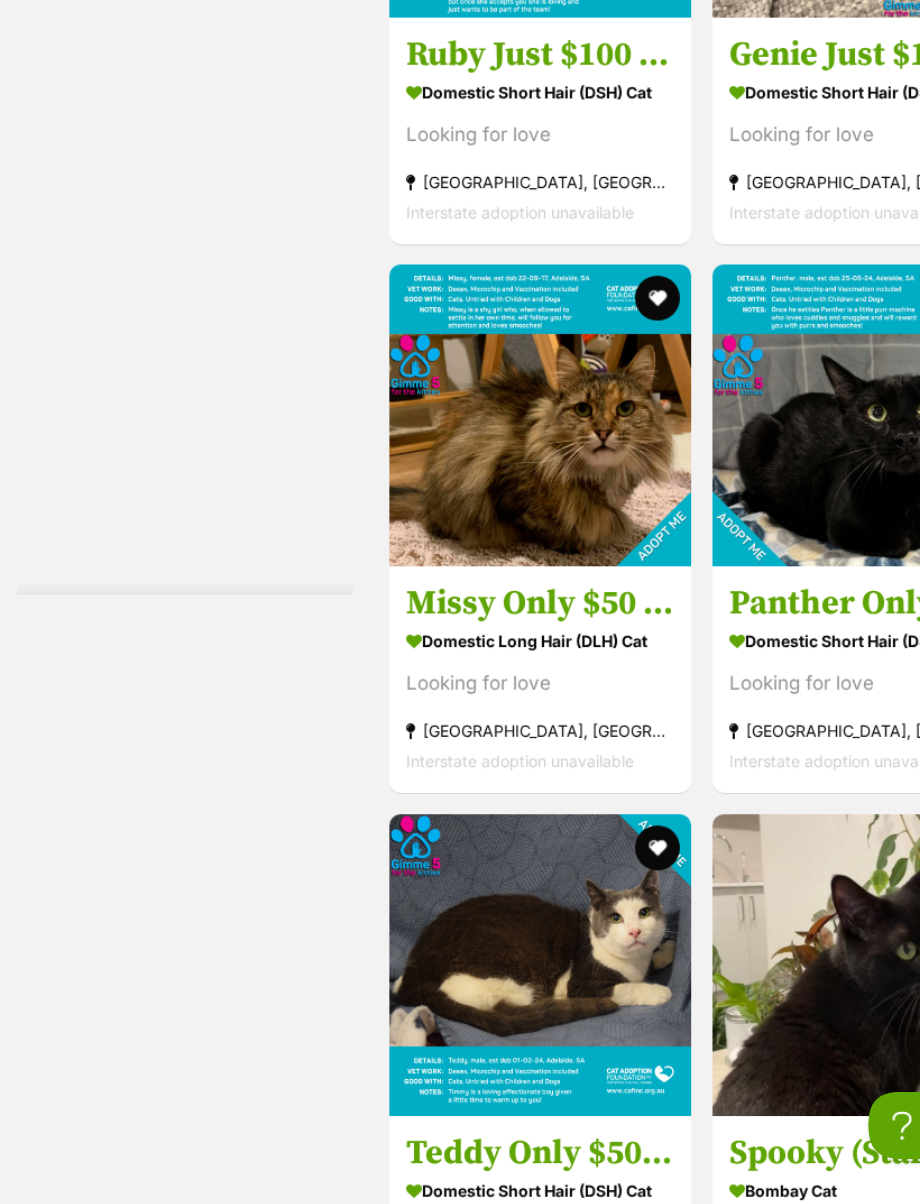 scroll, scrollTop: 0, scrollLeft: 0, axis: both 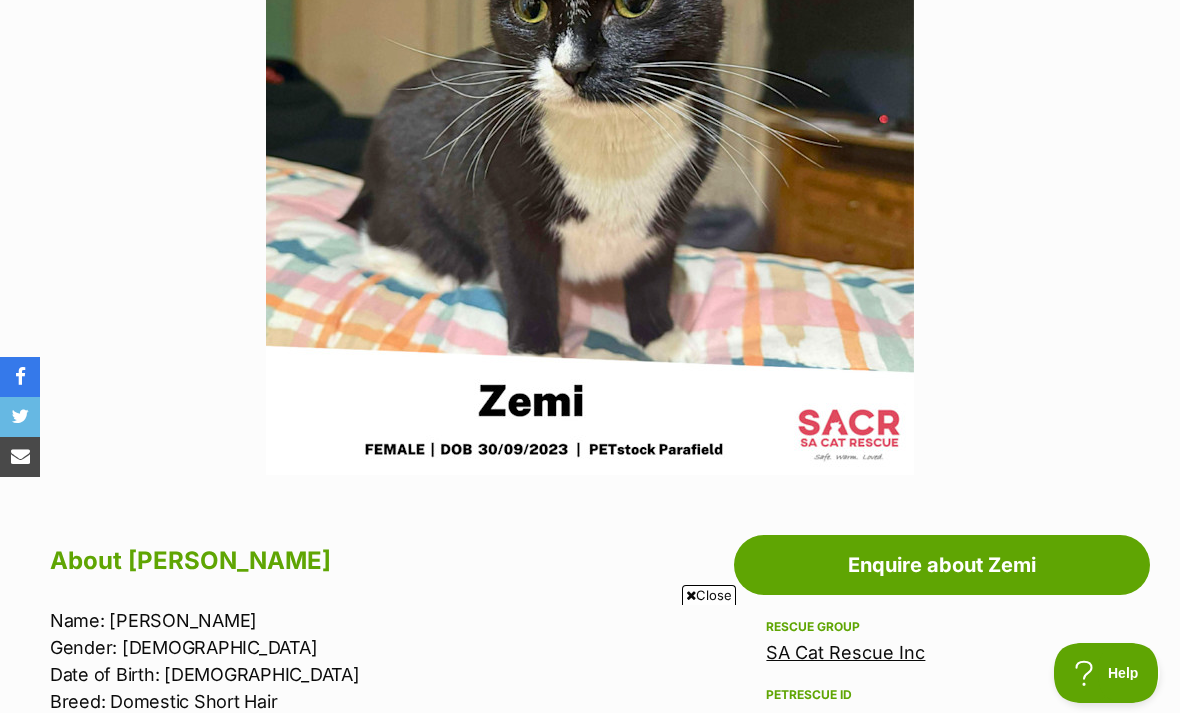 click on "Close" at bounding box center (709, 595) 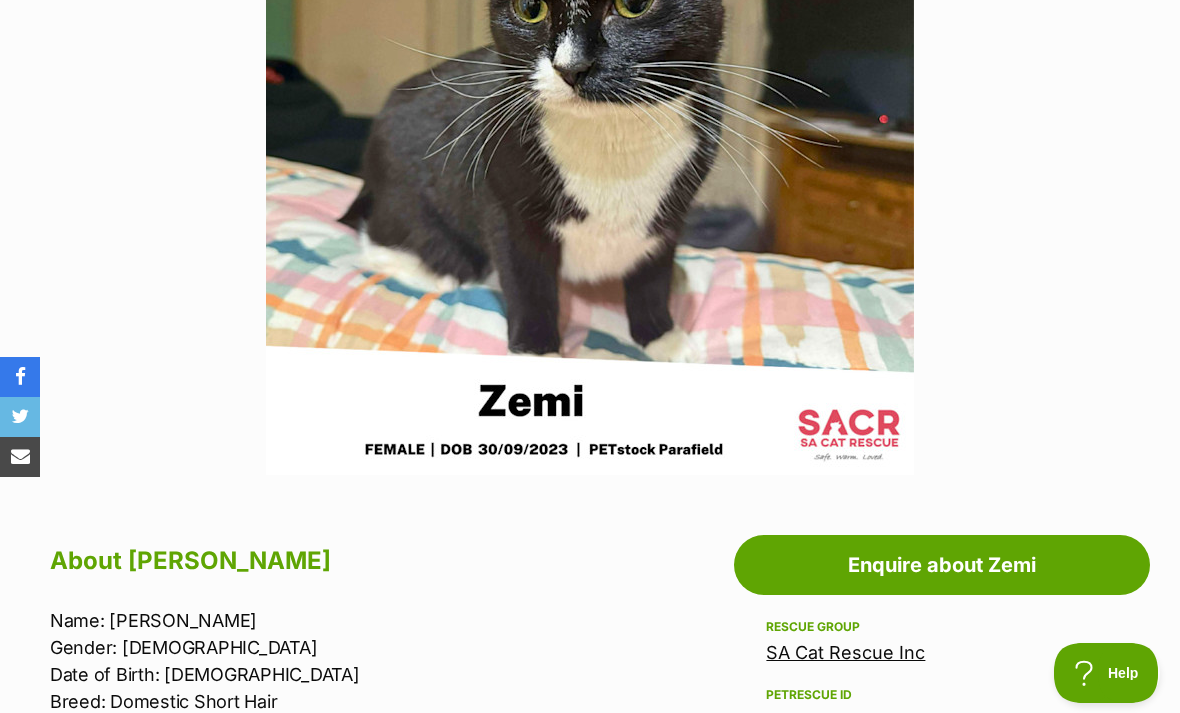 click on "Available
1
of 1 images
Next Prev 1" at bounding box center [590, 136] 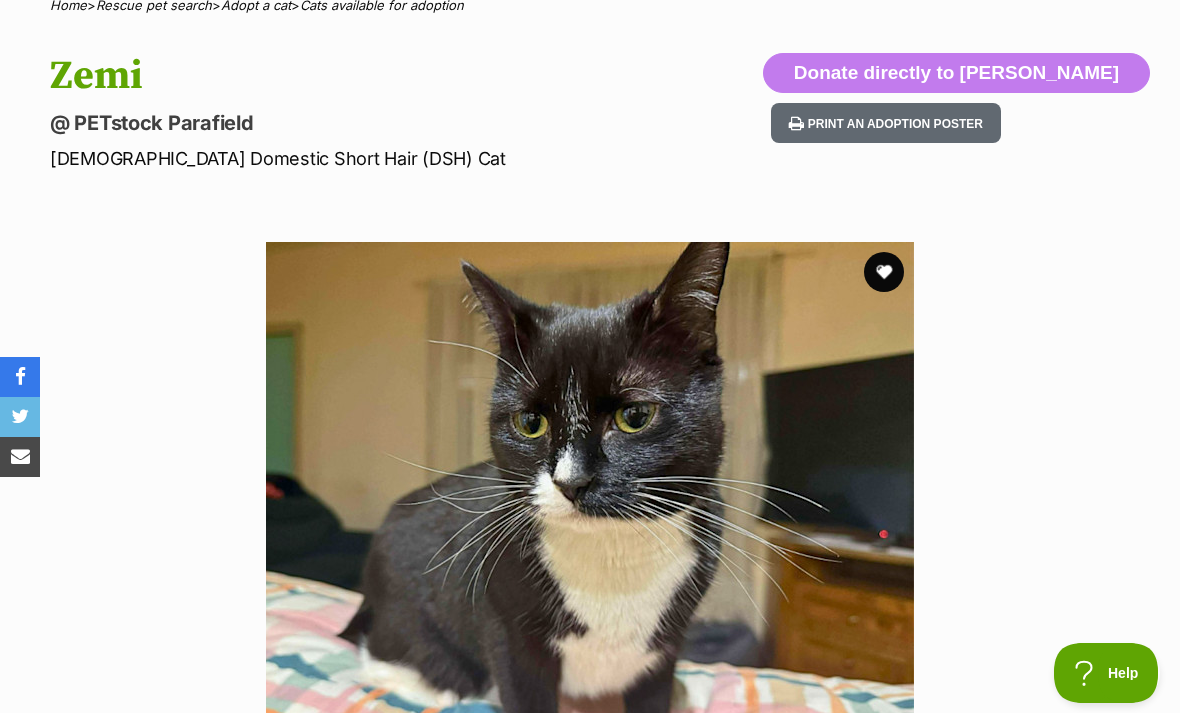 scroll, scrollTop: 0, scrollLeft: 0, axis: both 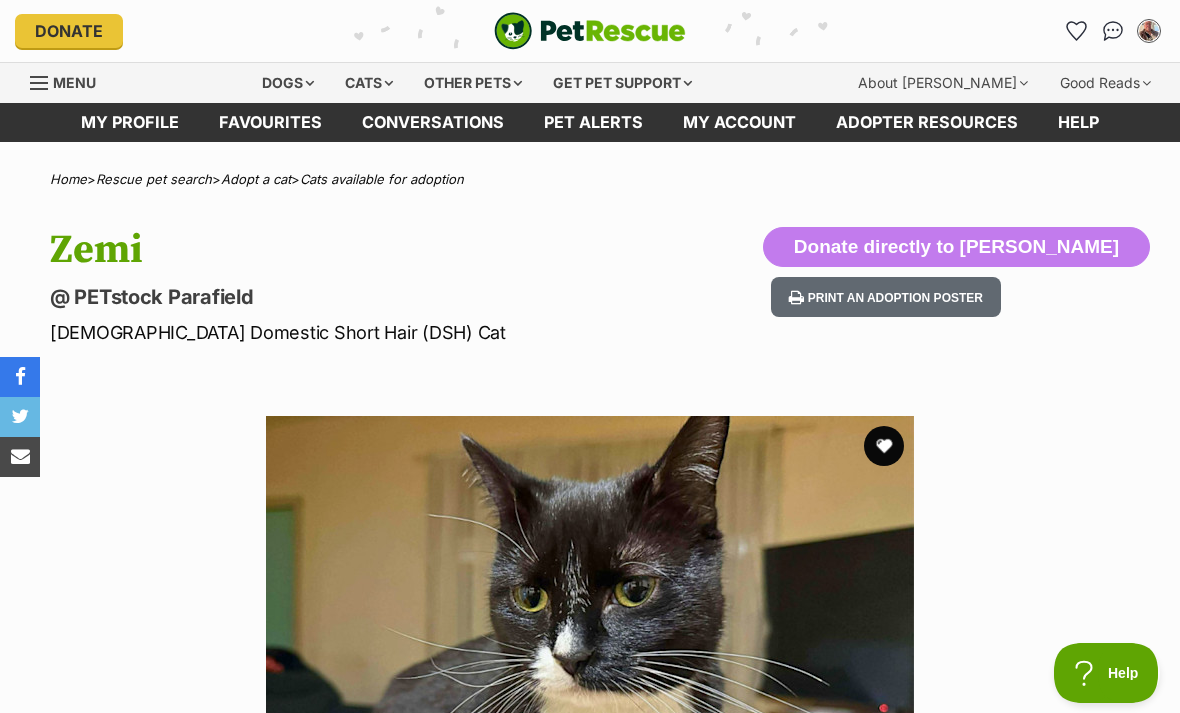 click at bounding box center [884, 446] 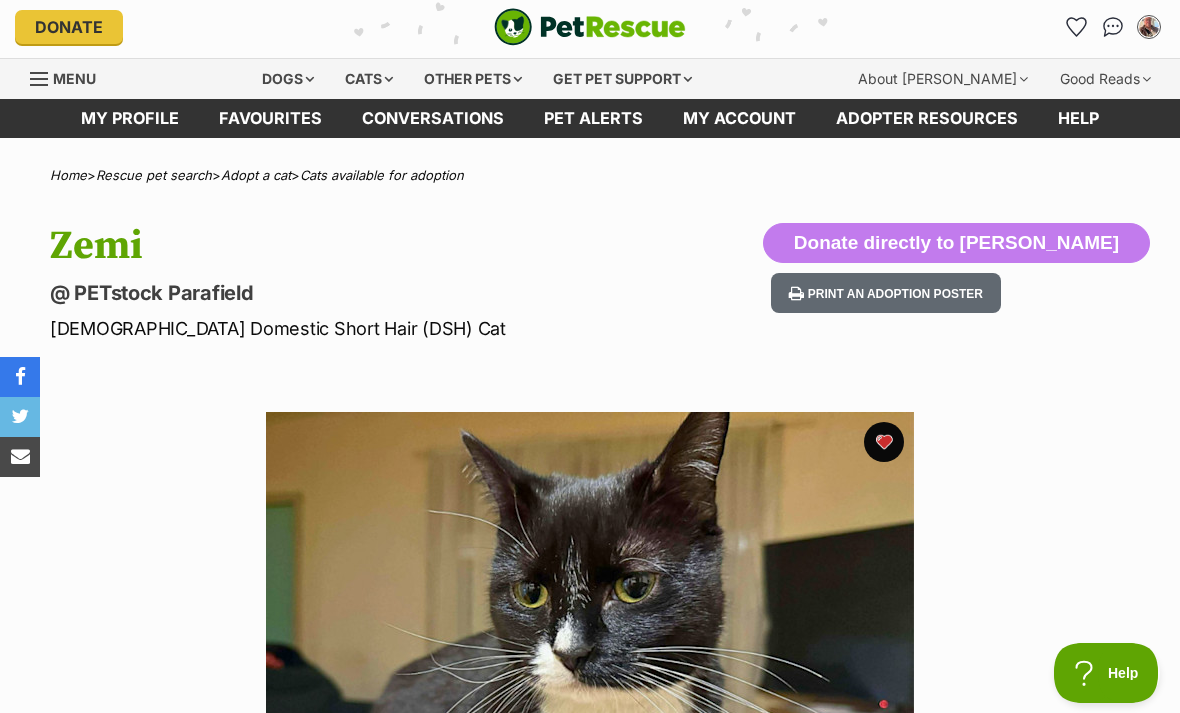 scroll, scrollTop: 0, scrollLeft: 0, axis: both 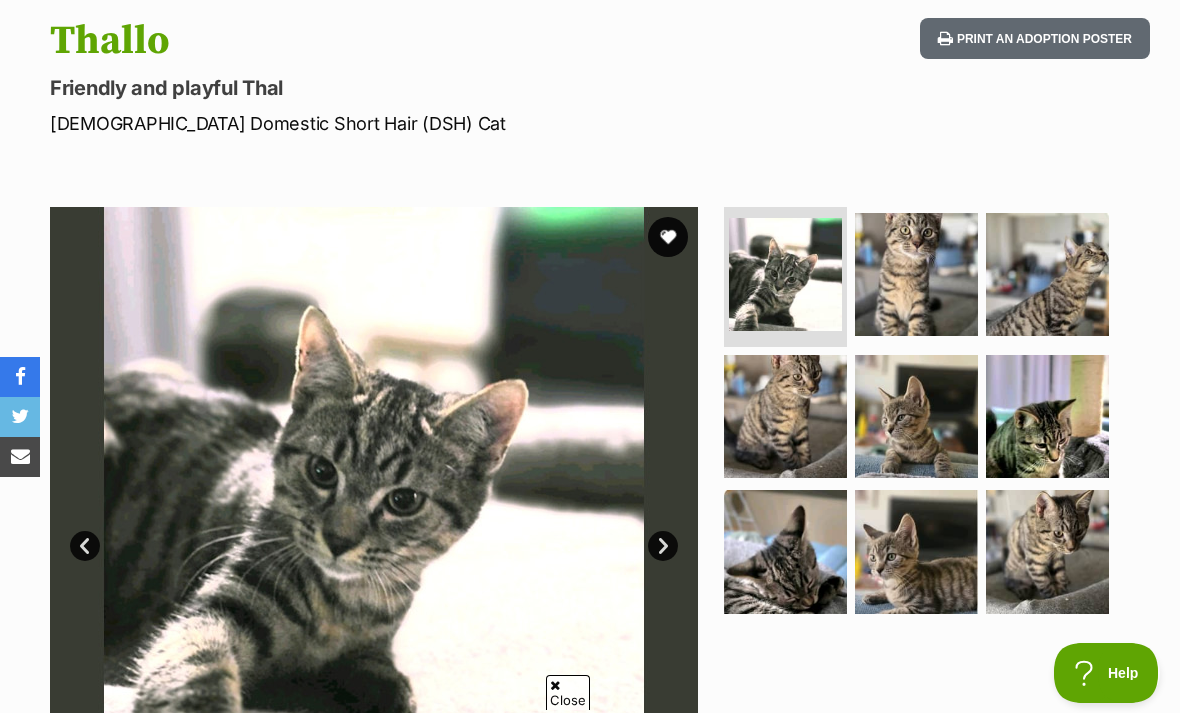 click at bounding box center (374, 531) 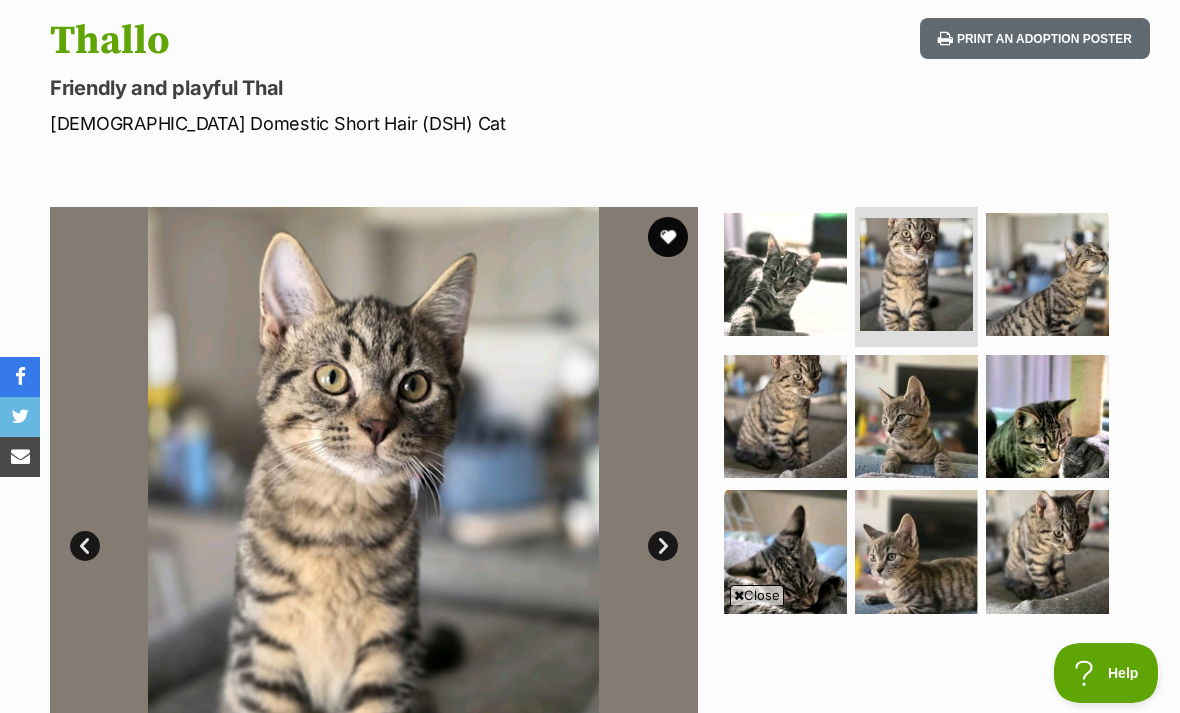 scroll, scrollTop: 0, scrollLeft: 0, axis: both 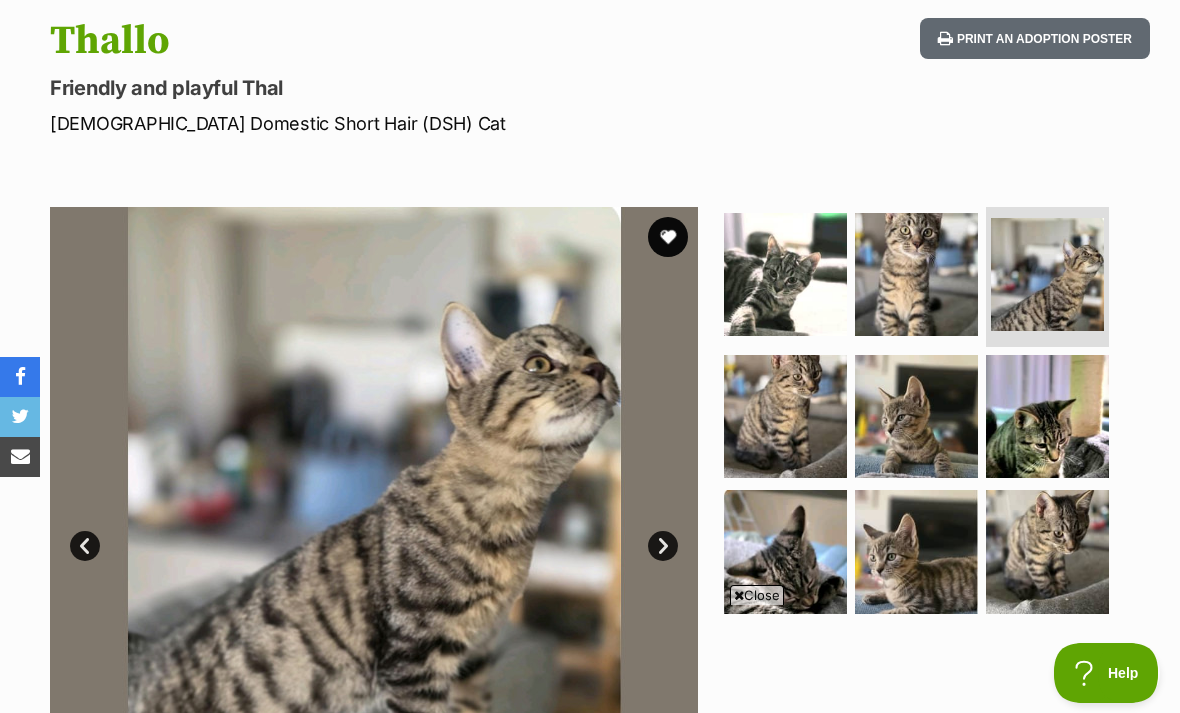 click on "Next" at bounding box center [663, 546] 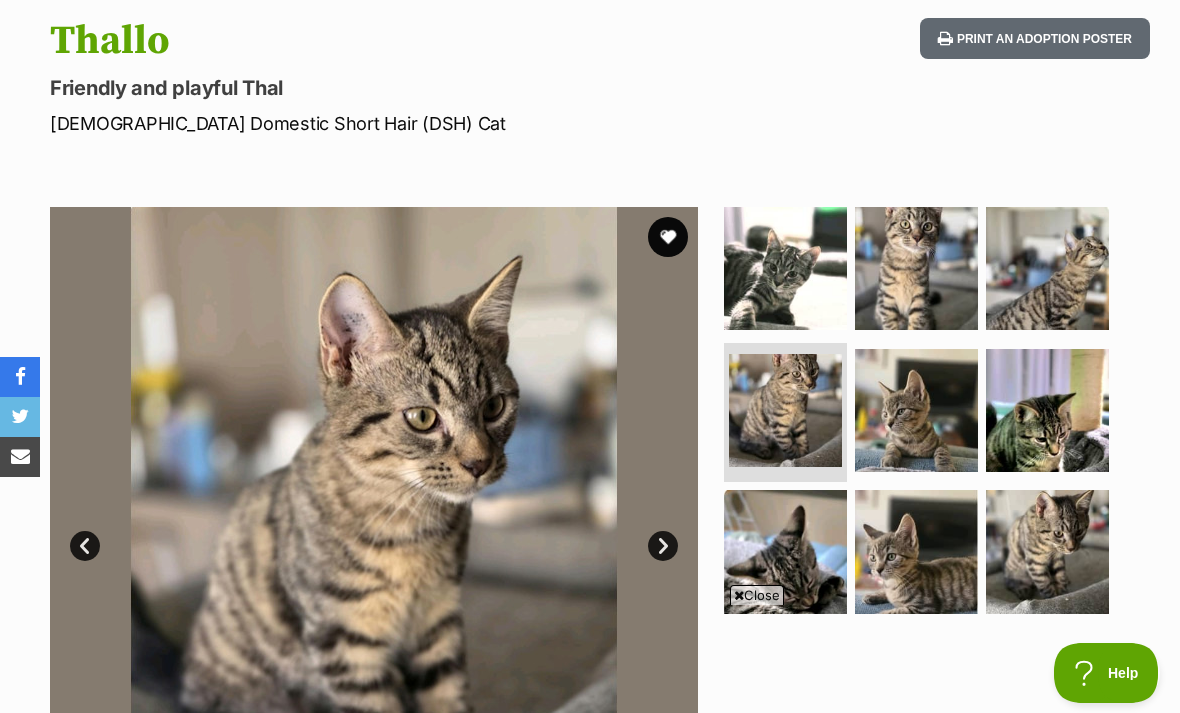 click at bounding box center [739, 595] 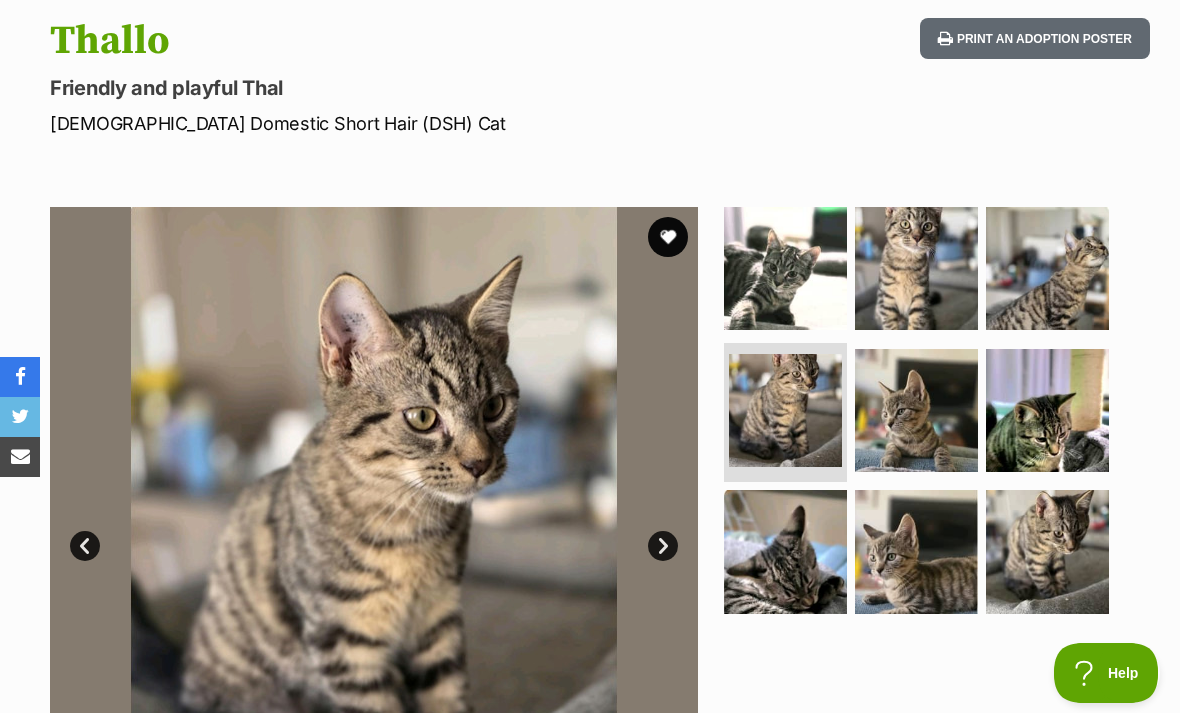 click on "Next" at bounding box center [663, 546] 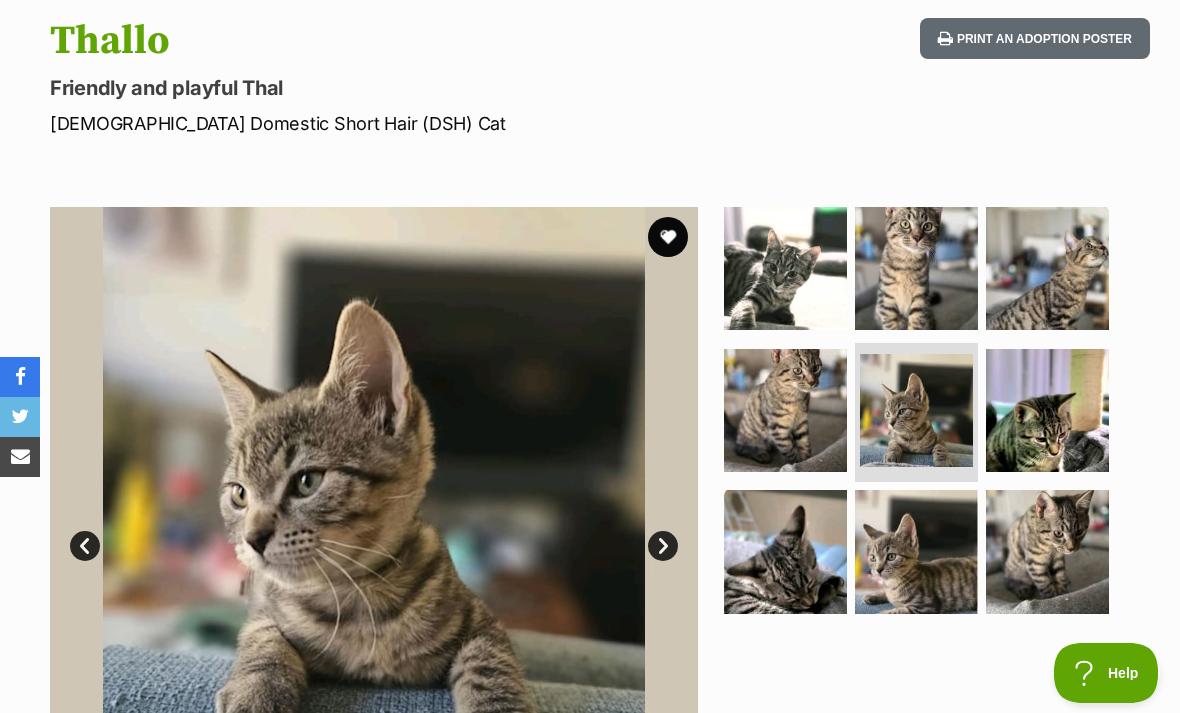 click on "Next" at bounding box center [663, 546] 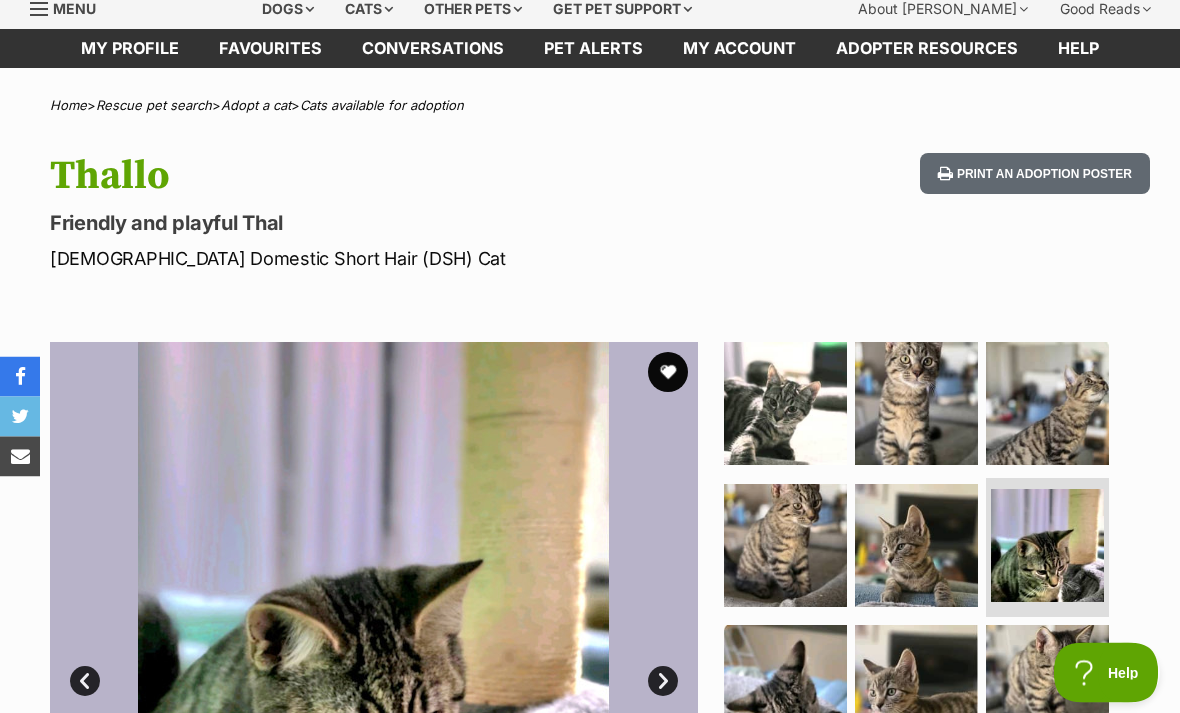 scroll, scrollTop: 0, scrollLeft: 0, axis: both 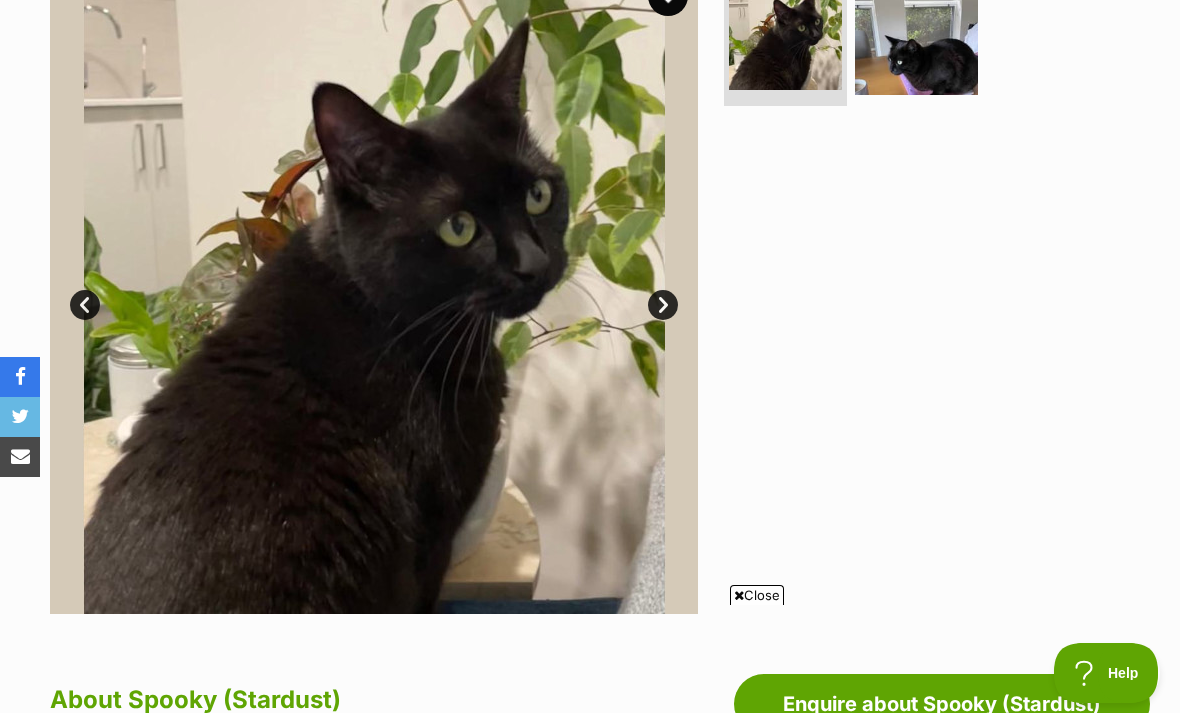 click on "Next" at bounding box center [663, 305] 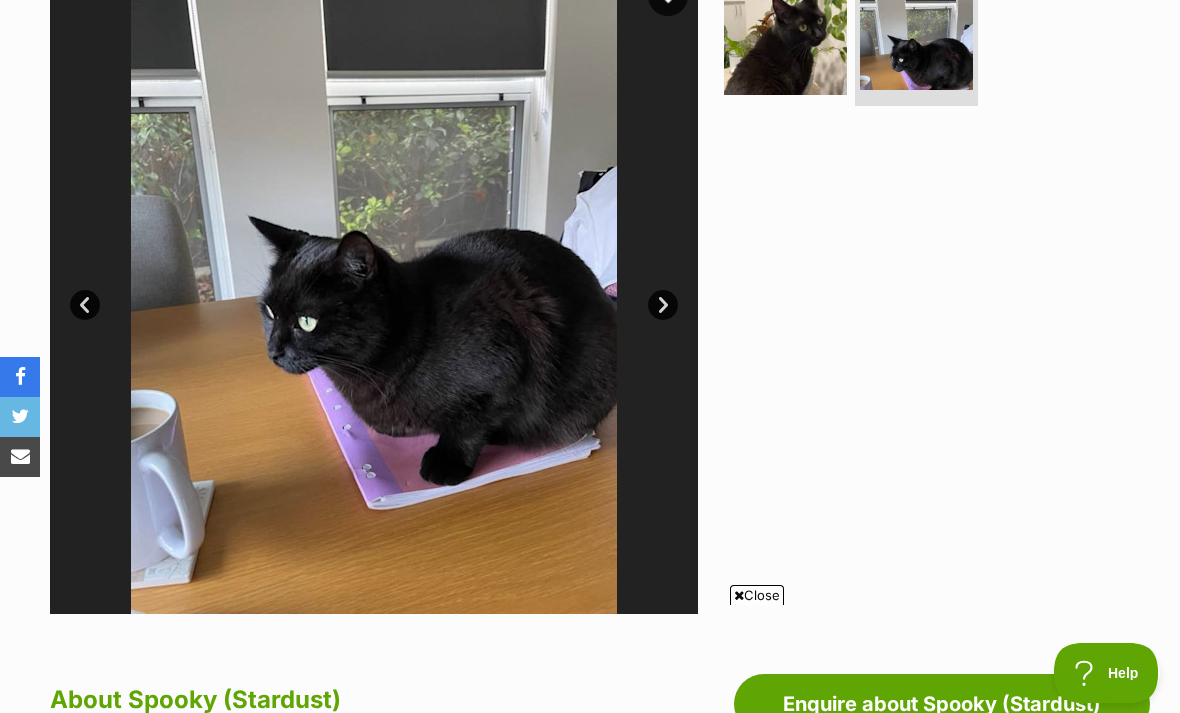 click on "Next" at bounding box center [663, 305] 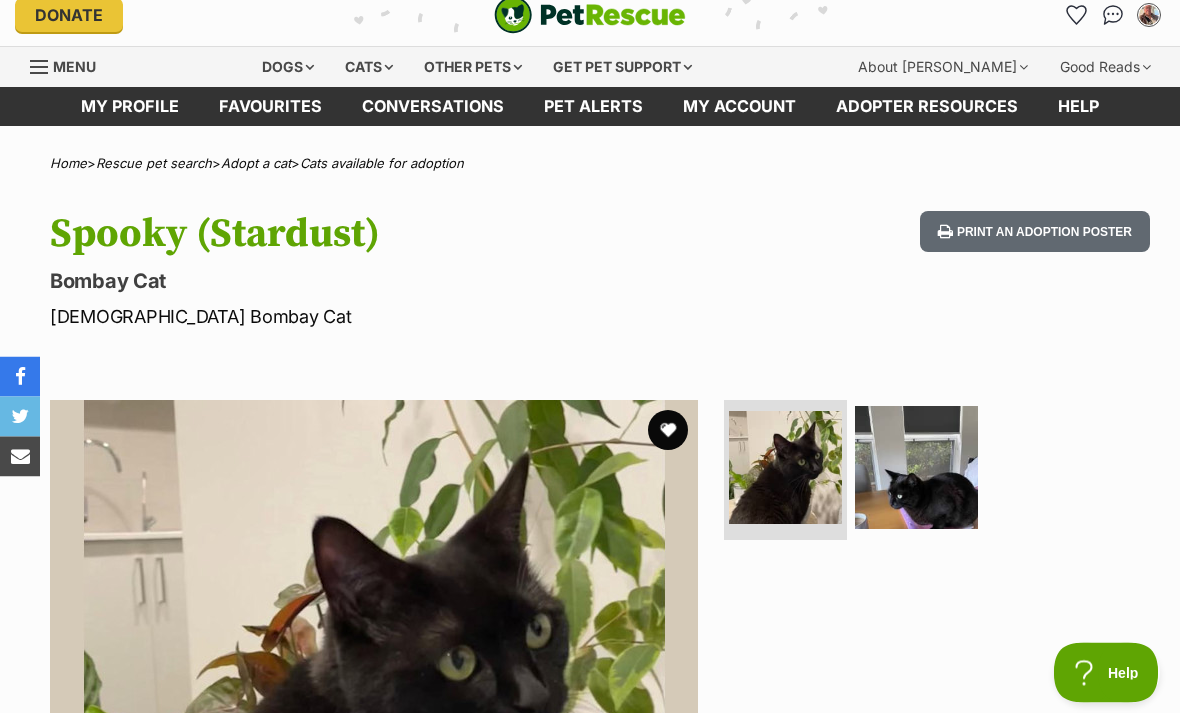 scroll, scrollTop: 16, scrollLeft: 0, axis: vertical 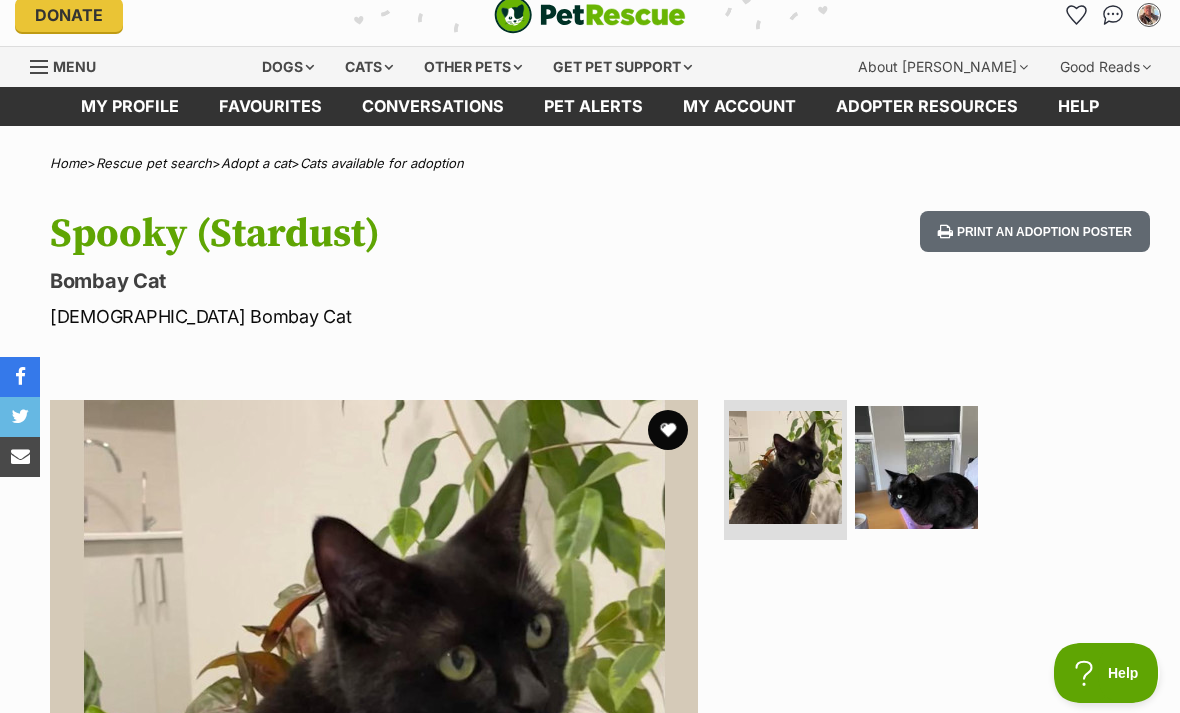 click at bounding box center [668, 430] 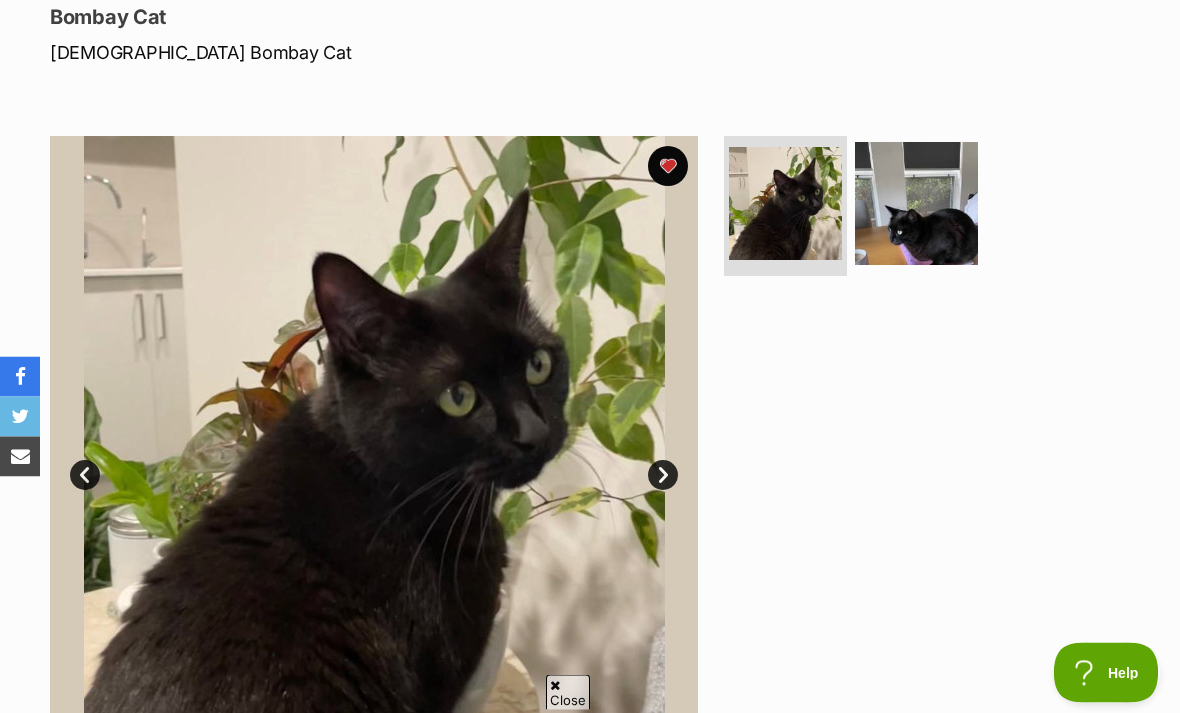scroll, scrollTop: 257, scrollLeft: 0, axis: vertical 